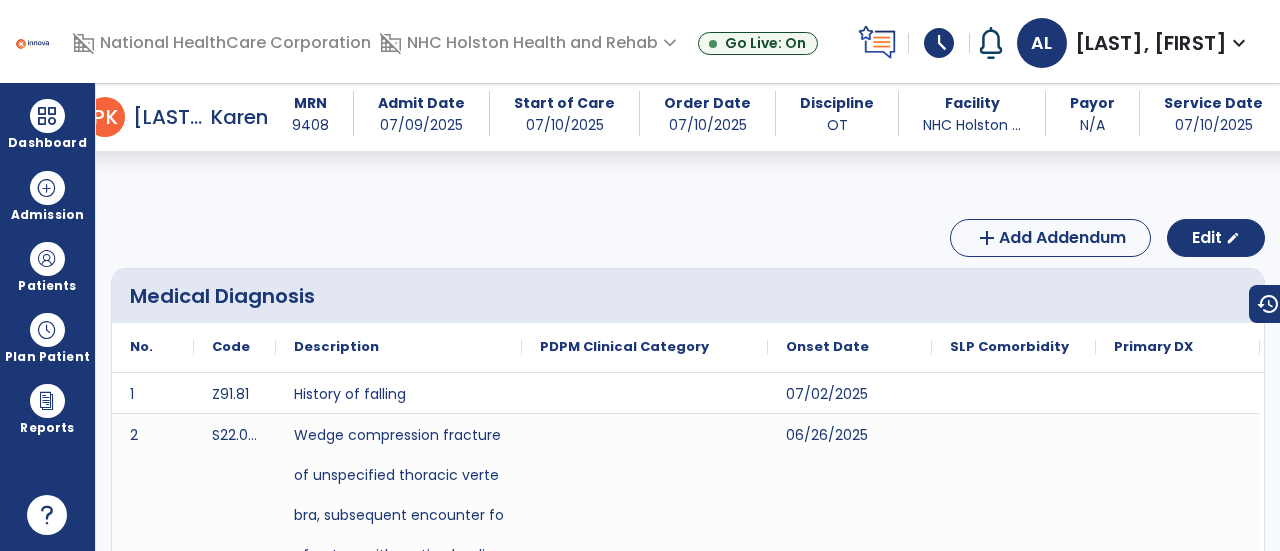 scroll, scrollTop: 0, scrollLeft: 0, axis: both 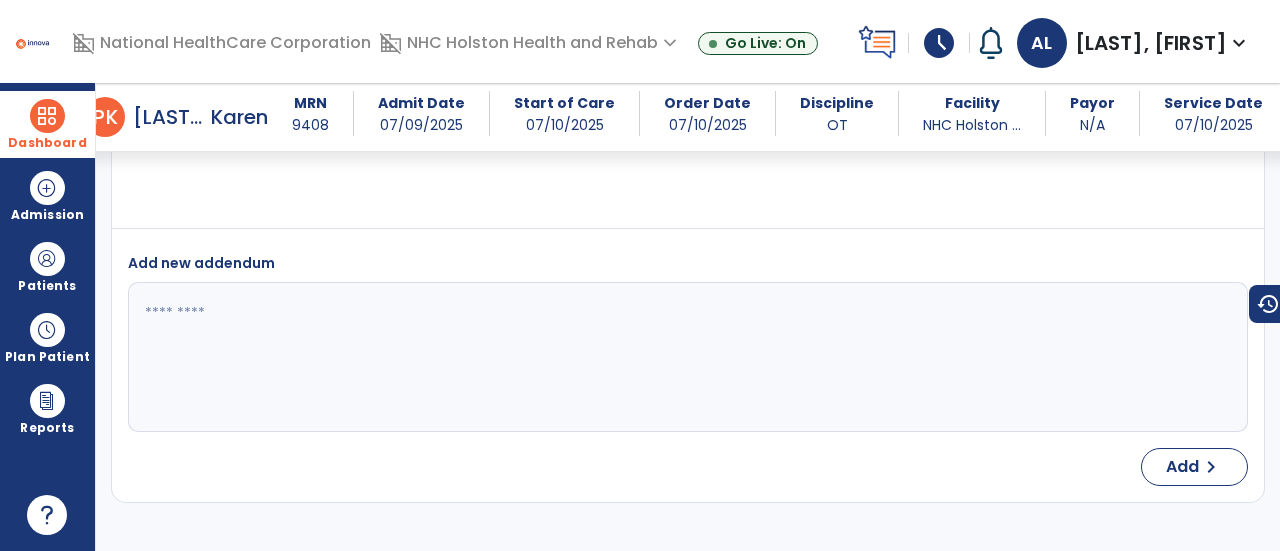 click at bounding box center (47, 116) 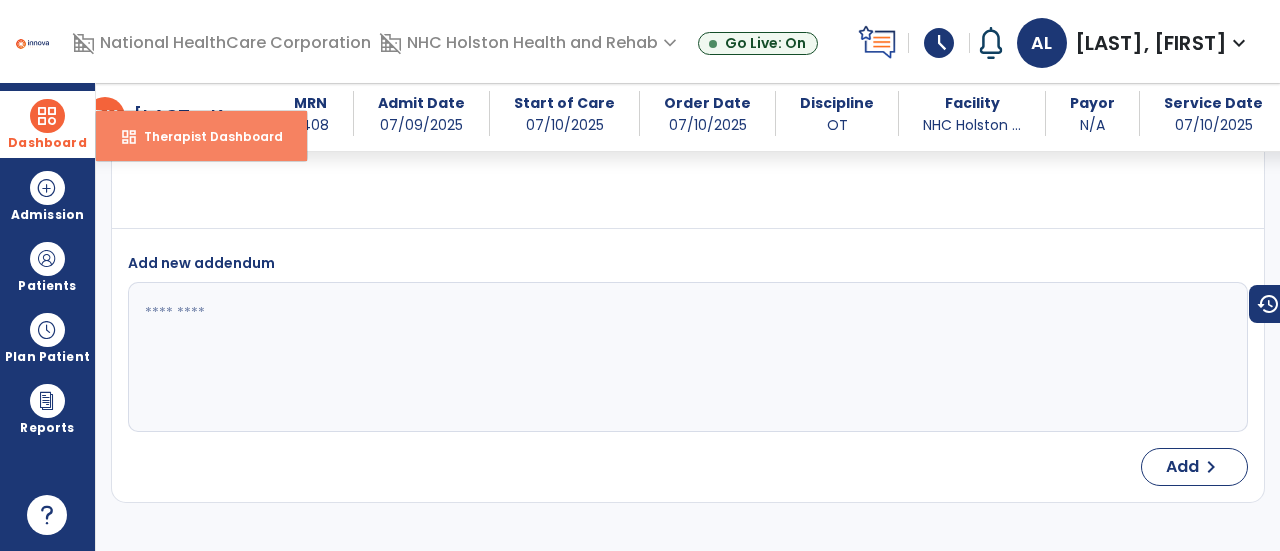 click on "dashboard  Therapist Dashboard" at bounding box center (201, 136) 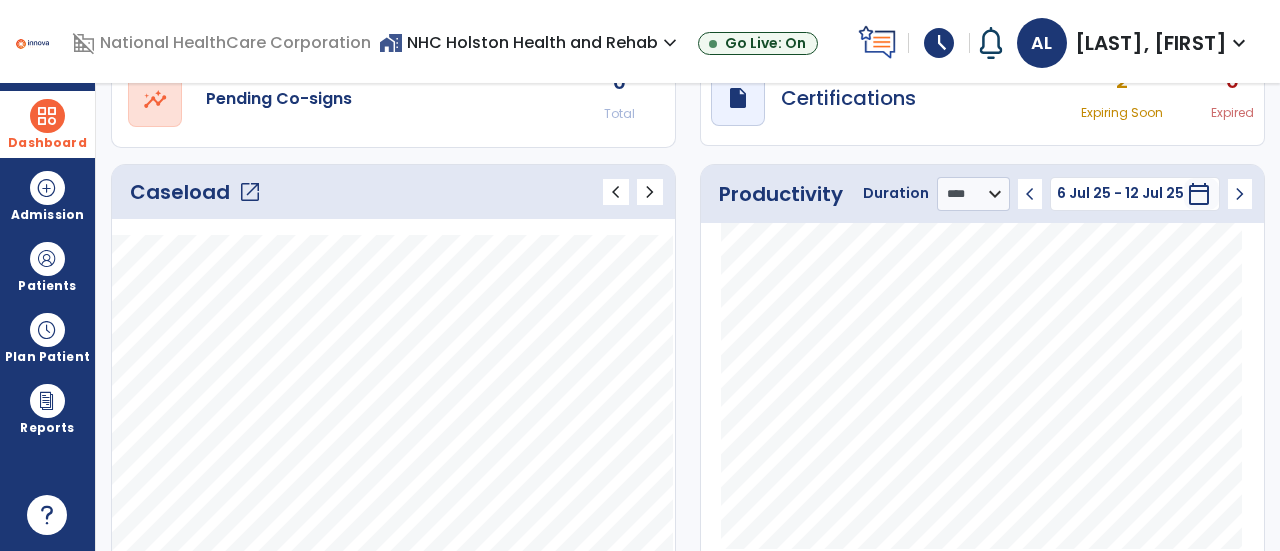scroll, scrollTop: 122, scrollLeft: 0, axis: vertical 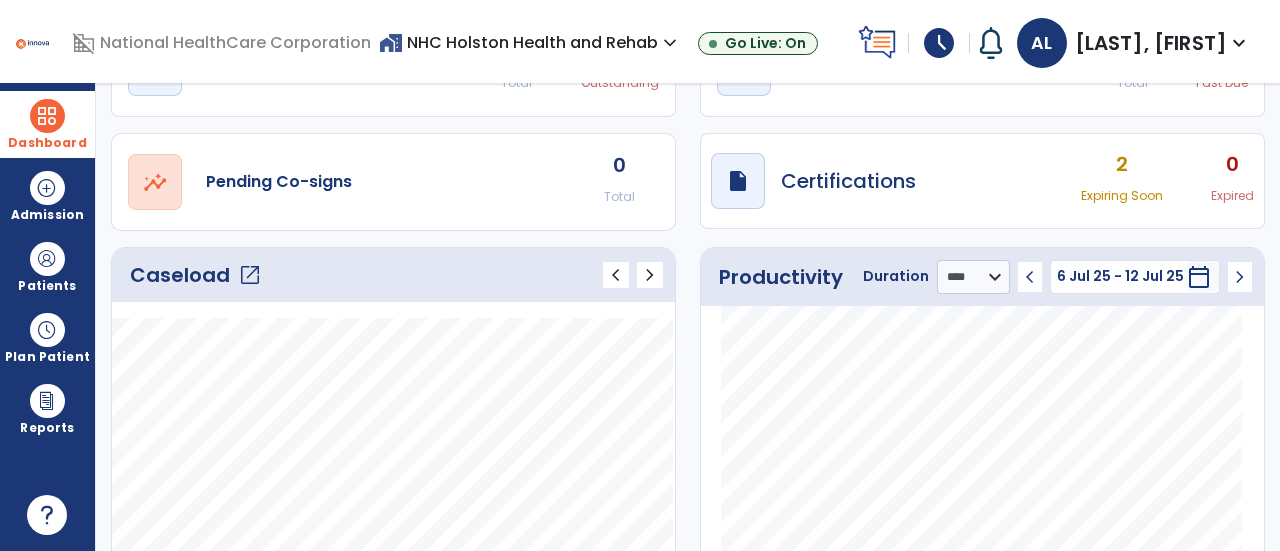 click on "Caseload   open_in_new" 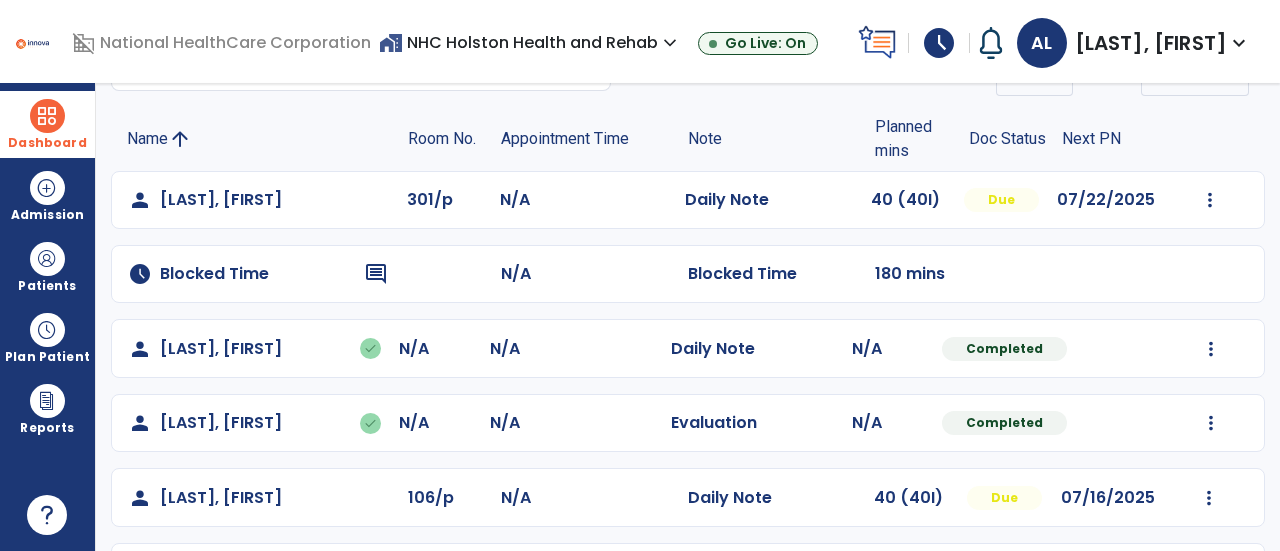 scroll, scrollTop: 104, scrollLeft: 0, axis: vertical 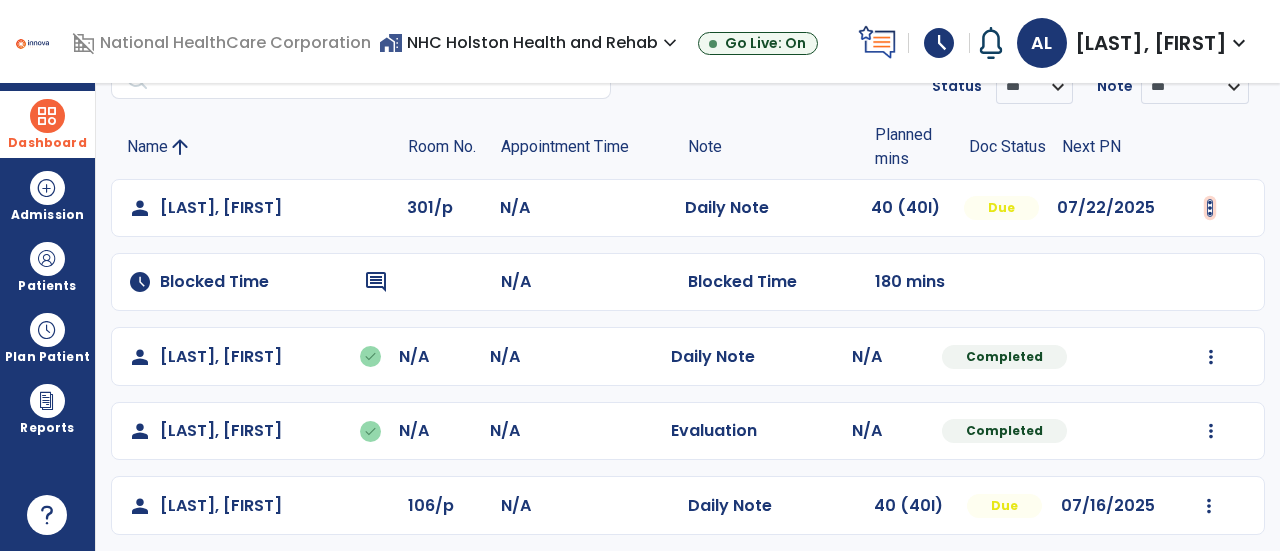 click at bounding box center (1210, 208) 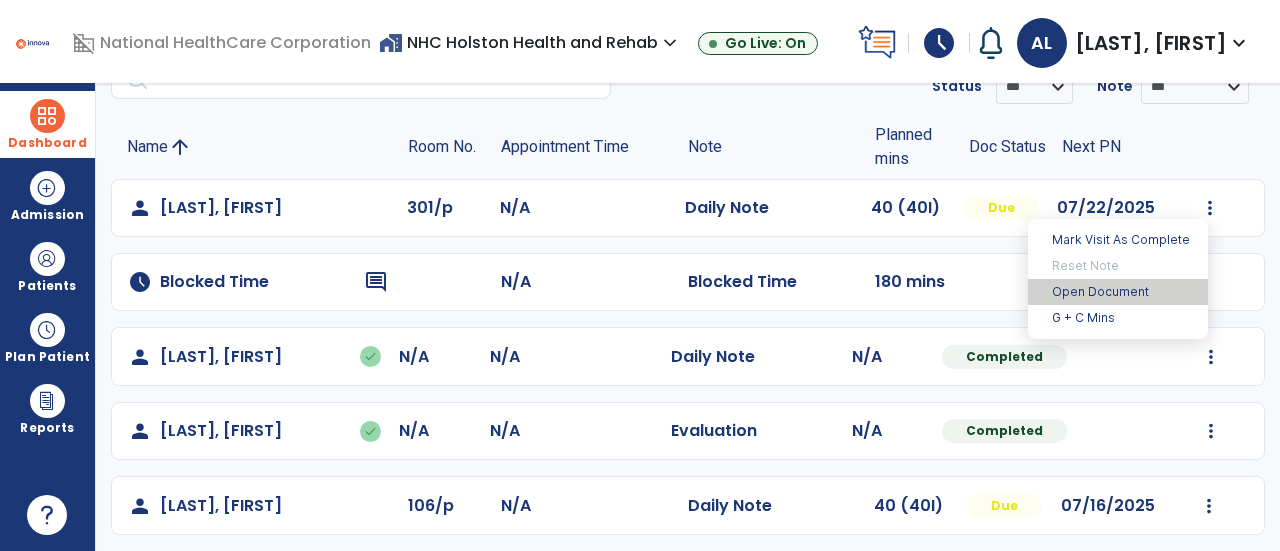 click on "Open Document" at bounding box center (1118, 292) 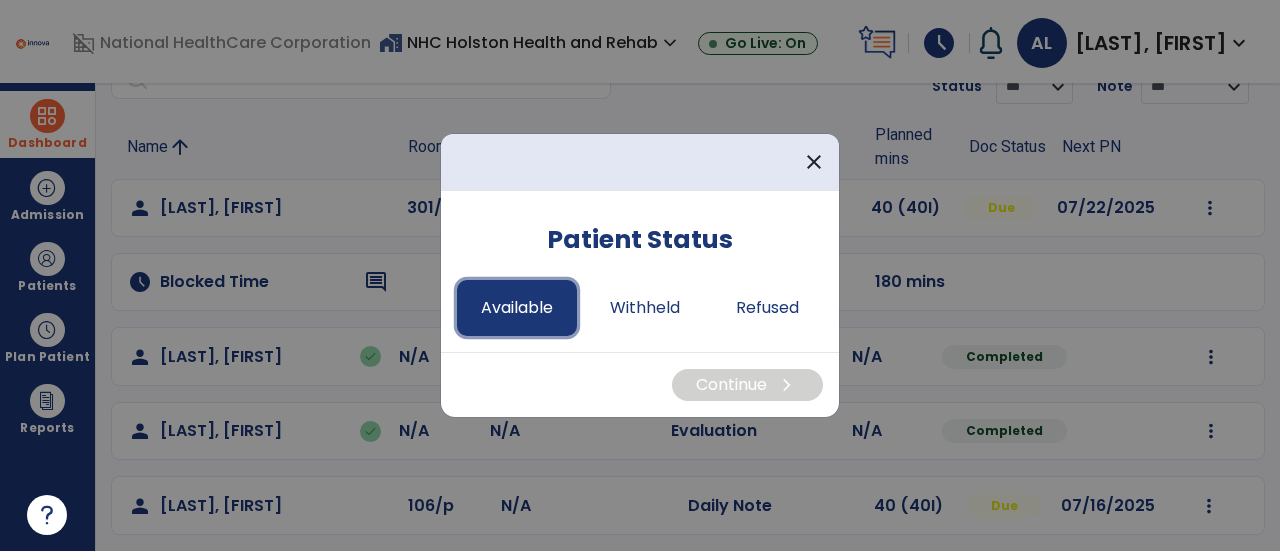 click on "Available" at bounding box center [517, 308] 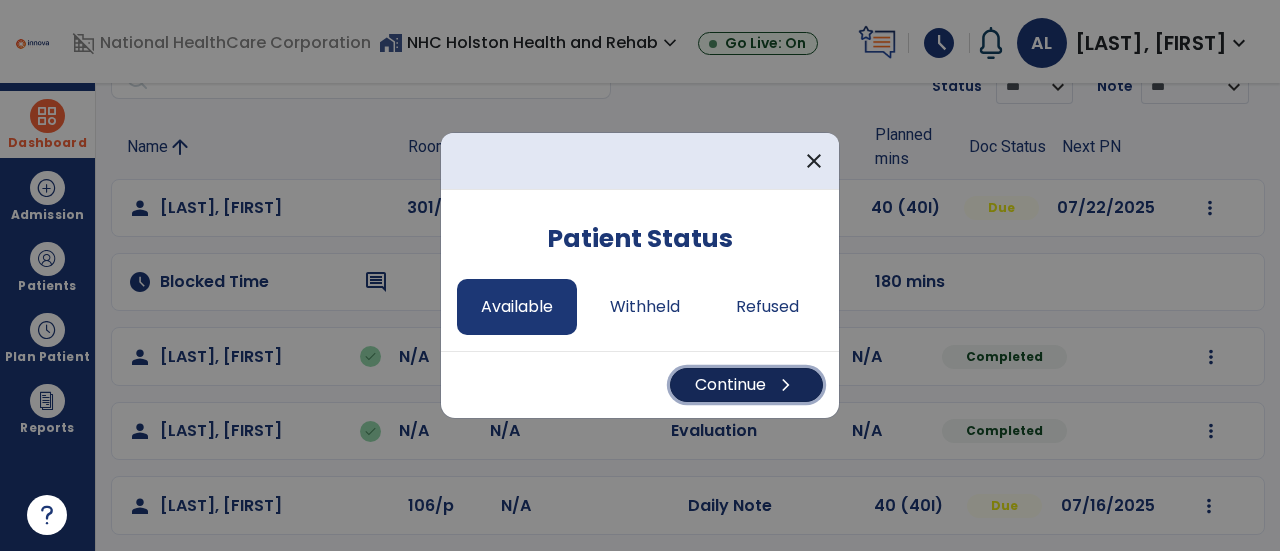 click on "Continue   chevron_right" at bounding box center [746, 385] 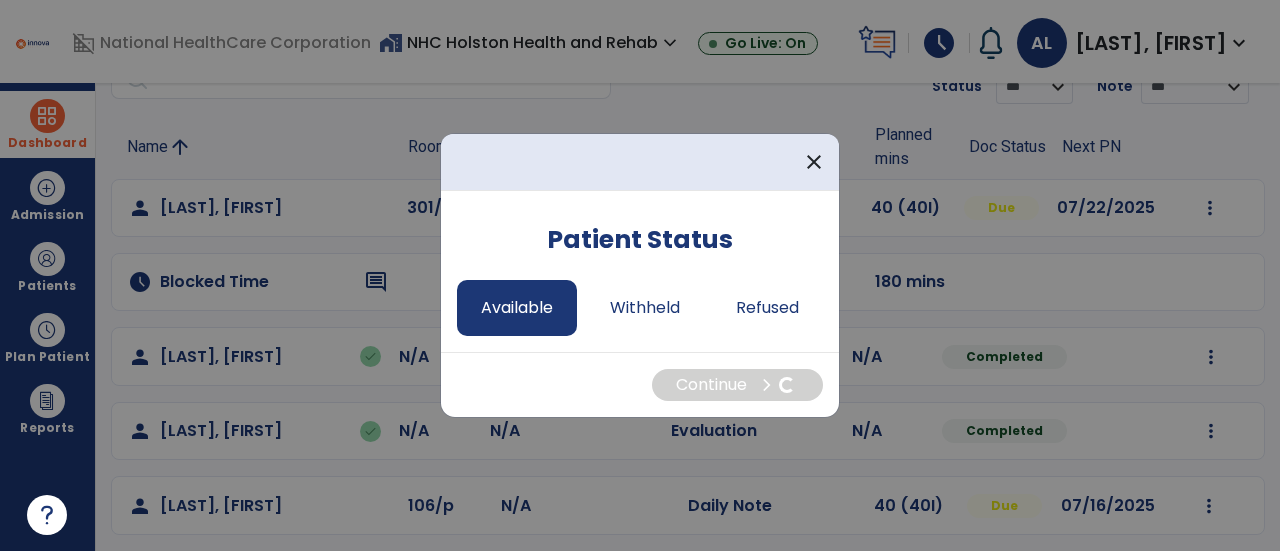 select on "*" 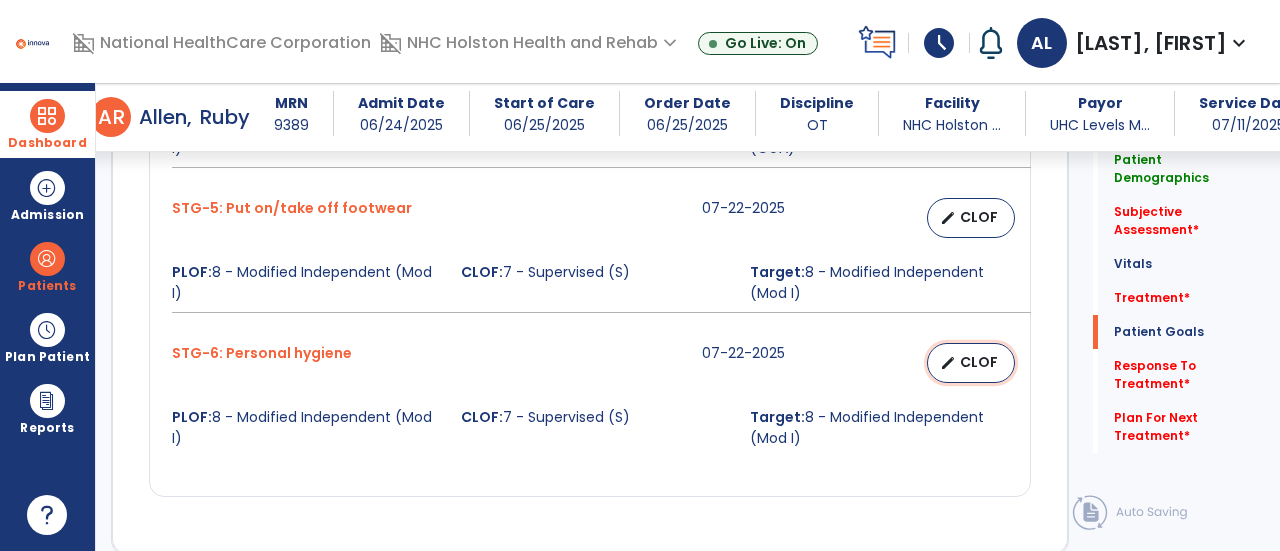 click on "CLOF" at bounding box center (979, 362) 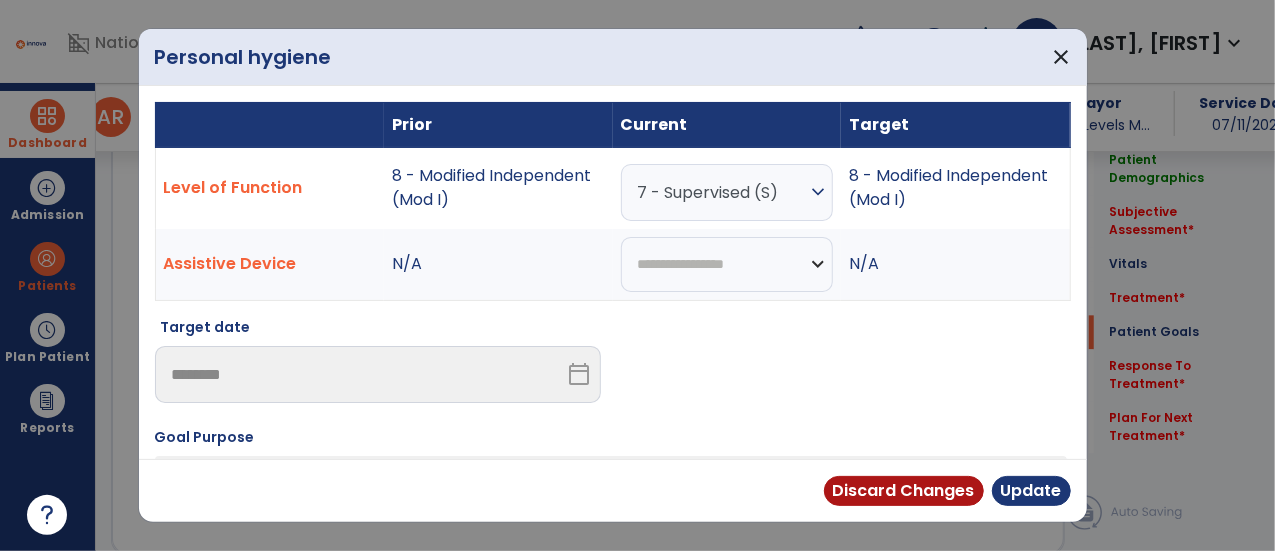 scroll, scrollTop: 2258, scrollLeft: 0, axis: vertical 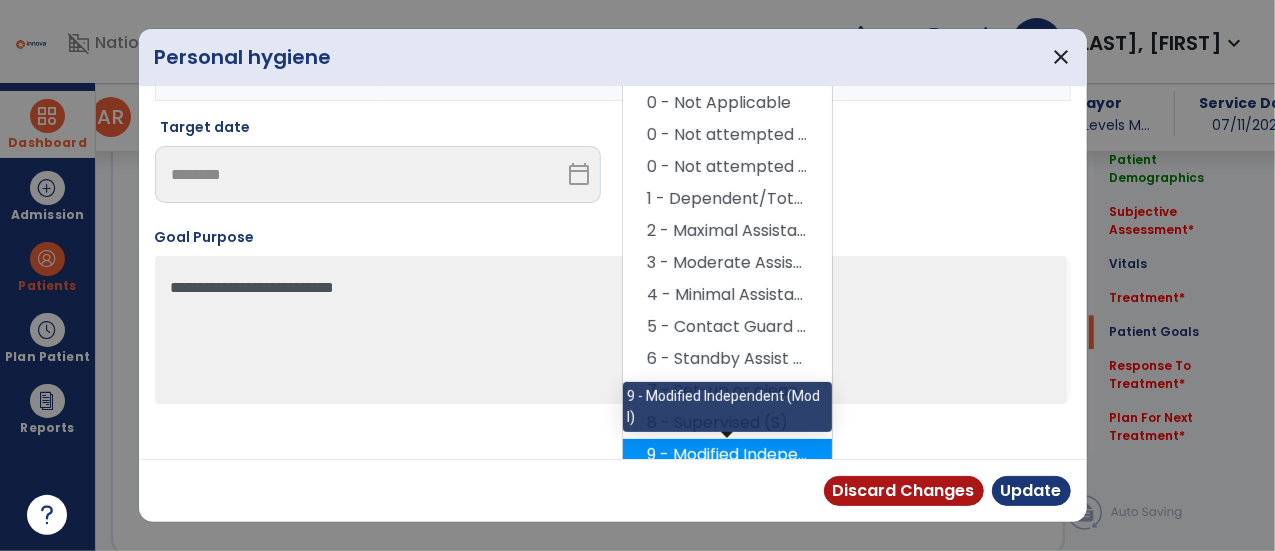 click on "9 - Modified Independent (Mod I)" at bounding box center (727, 455) 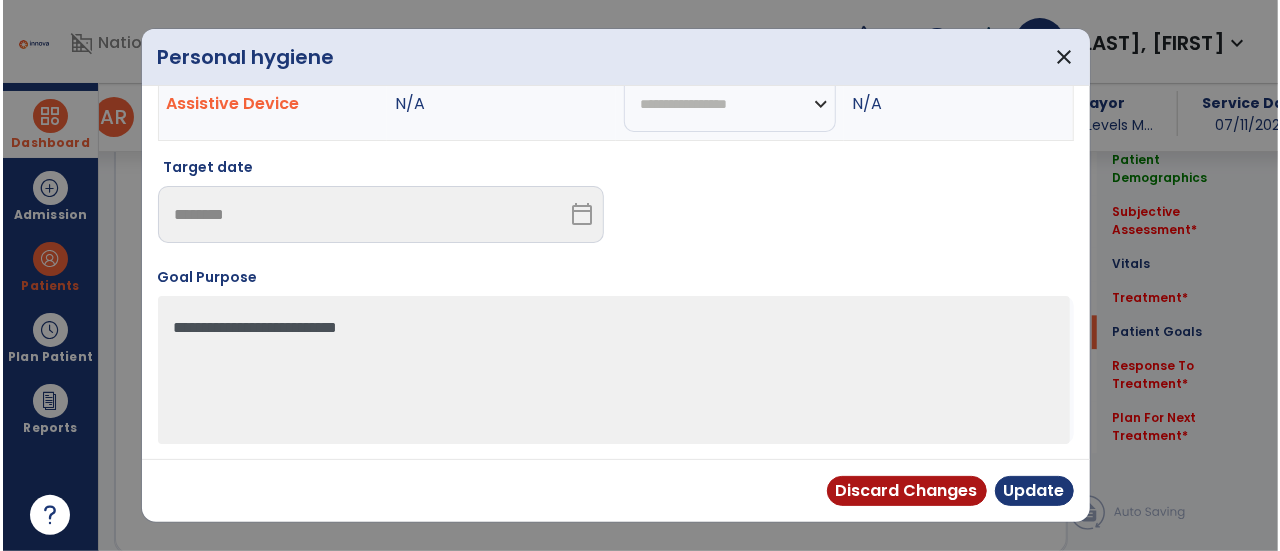 scroll, scrollTop: 156, scrollLeft: 0, axis: vertical 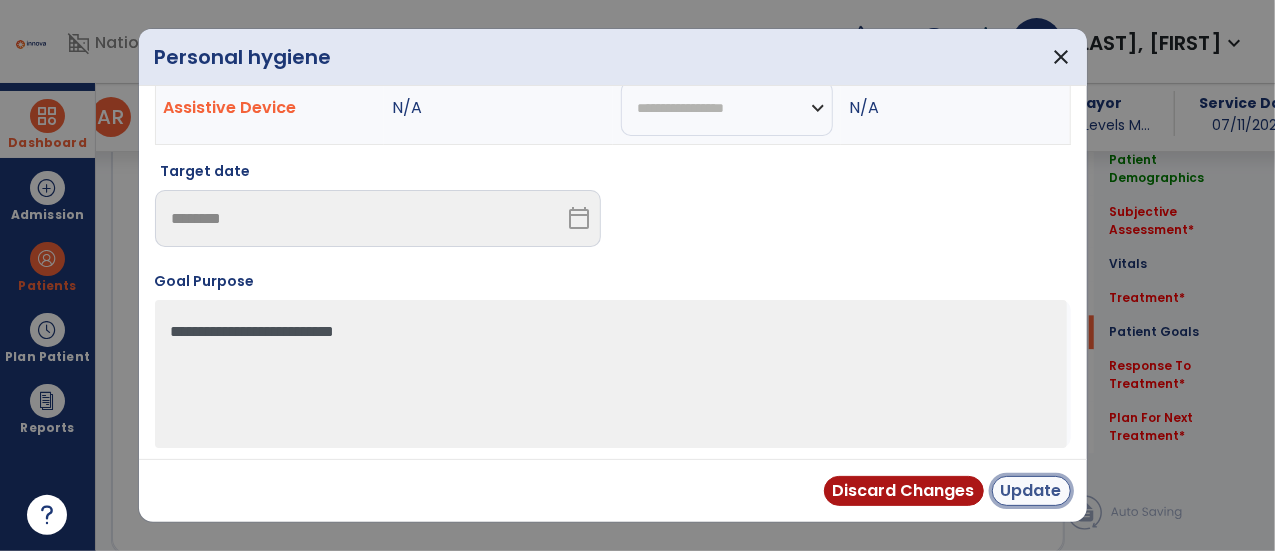 click on "Update" at bounding box center (1031, 491) 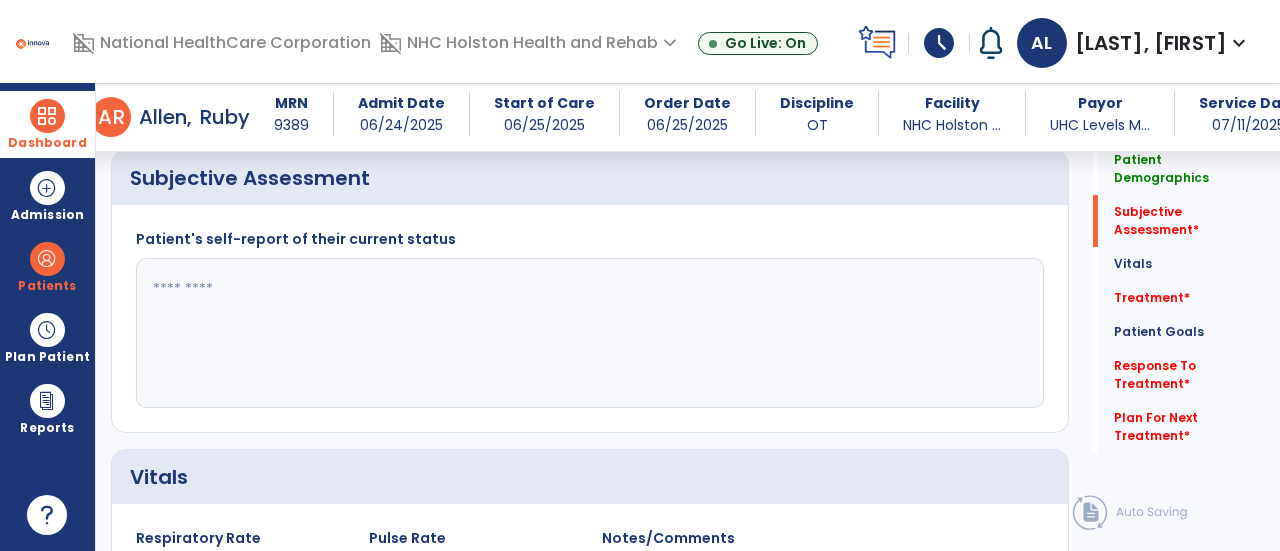 scroll, scrollTop: 358, scrollLeft: 0, axis: vertical 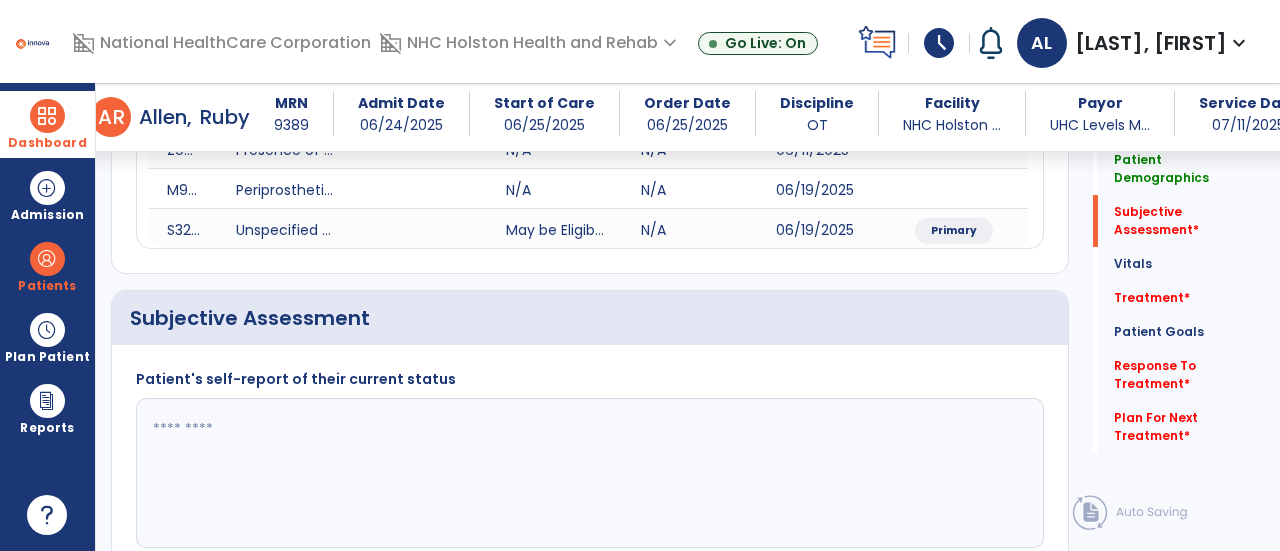 click 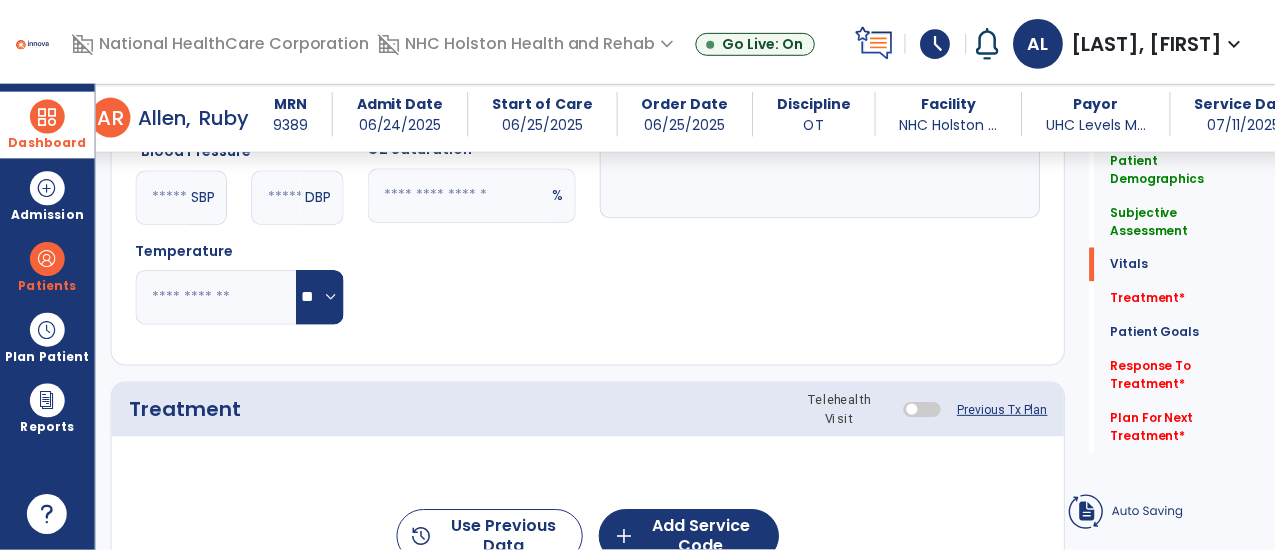 scroll, scrollTop: 1058, scrollLeft: 0, axis: vertical 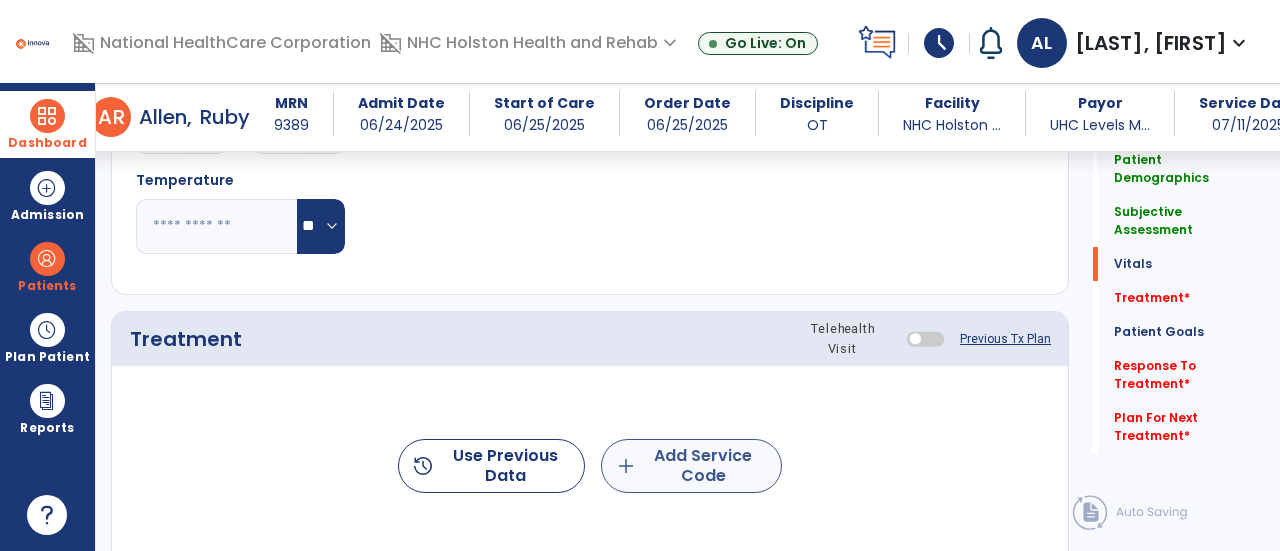 type on "**********" 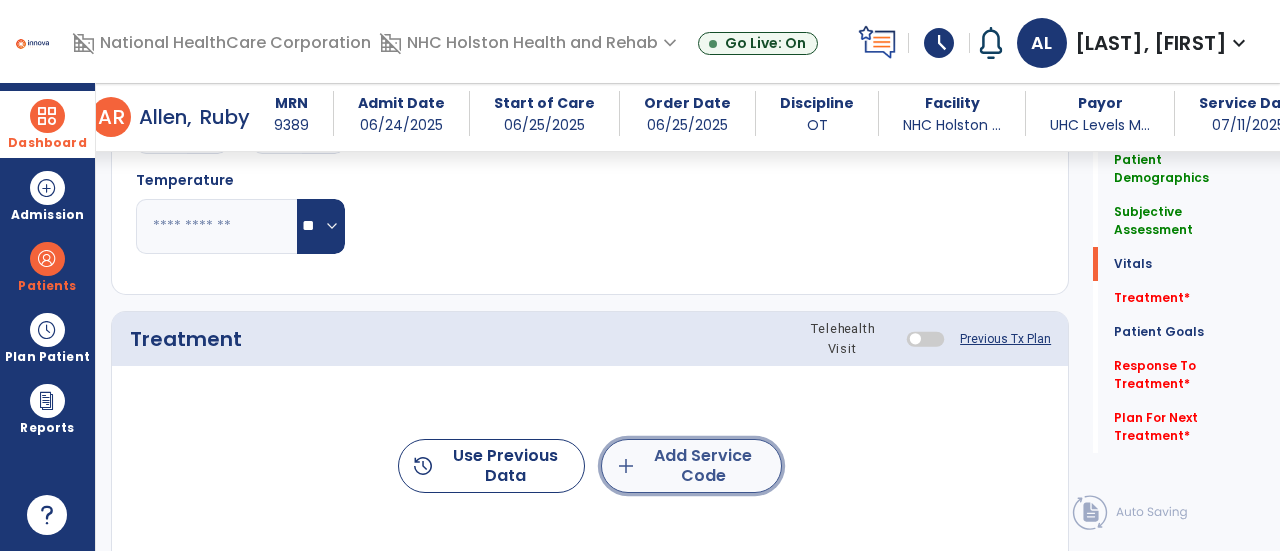 click on "add  Add Service Code" 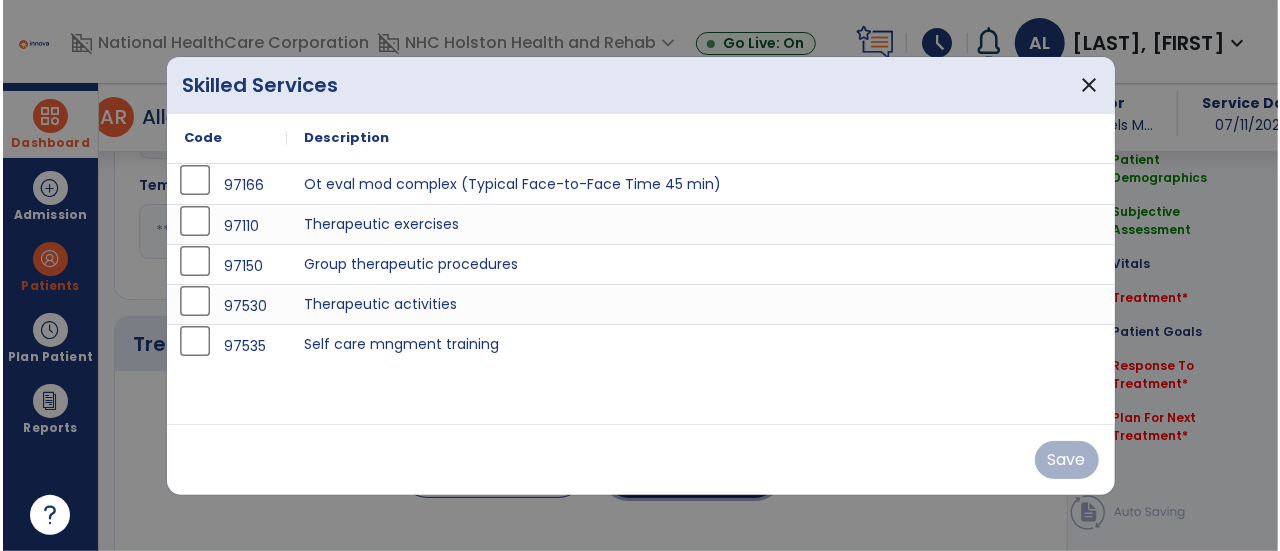 scroll, scrollTop: 1058, scrollLeft: 0, axis: vertical 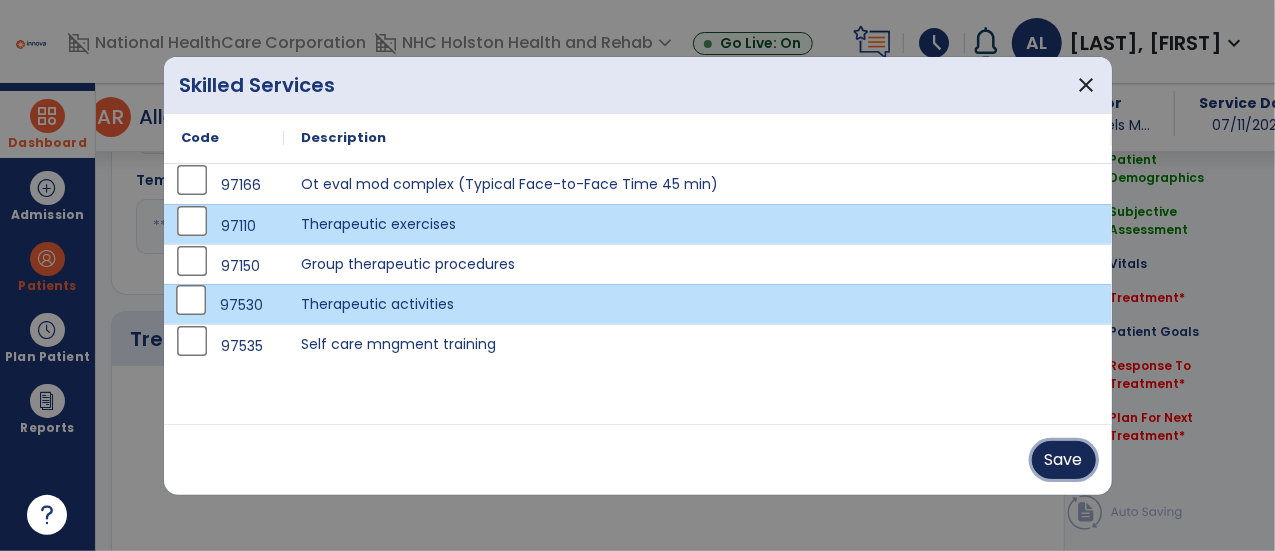 click on "Save" at bounding box center [1064, 460] 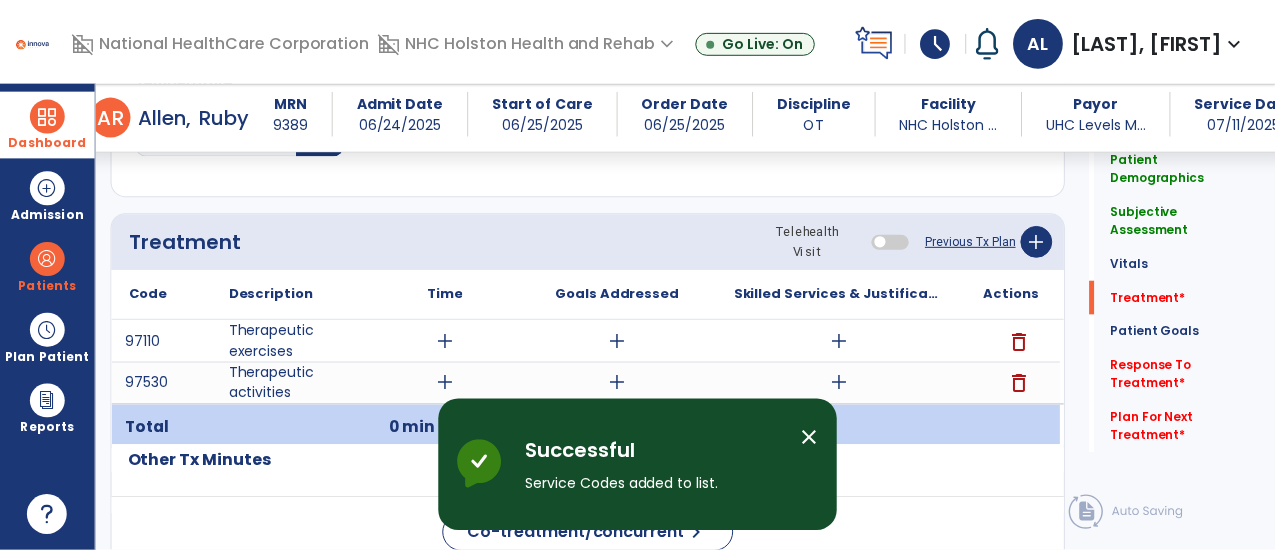 scroll, scrollTop: 1258, scrollLeft: 0, axis: vertical 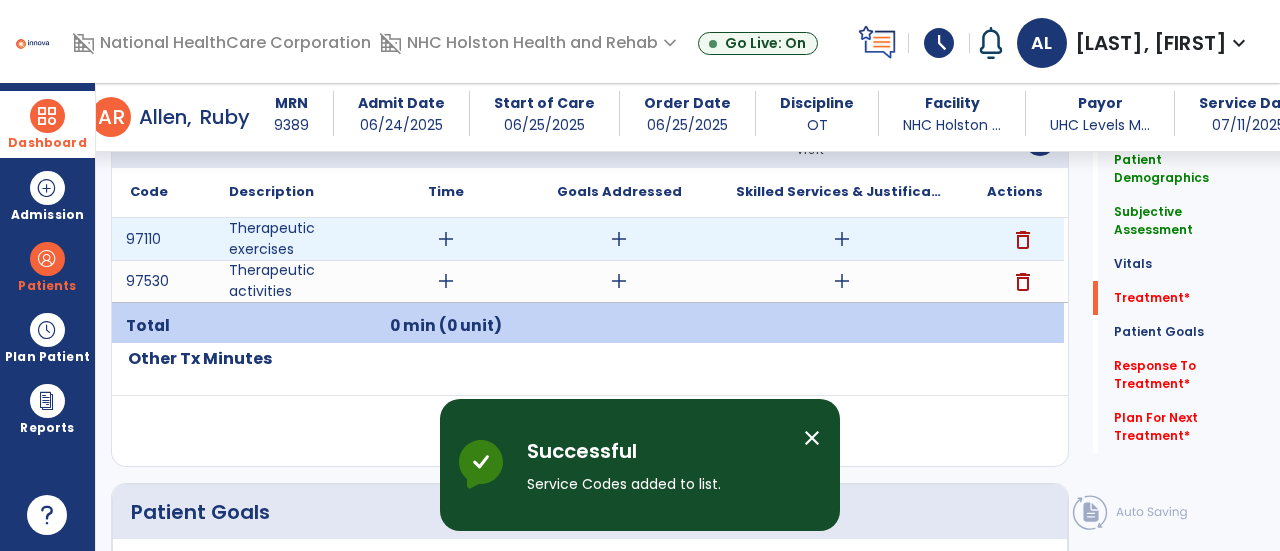 click on "add" at bounding box center [446, 239] 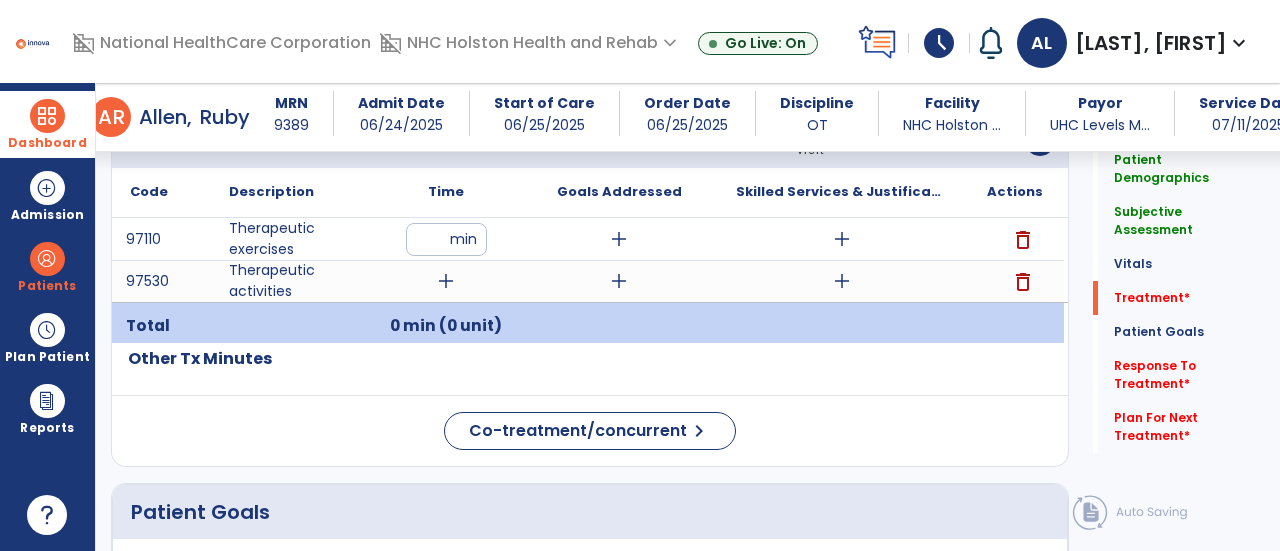 type on "**" 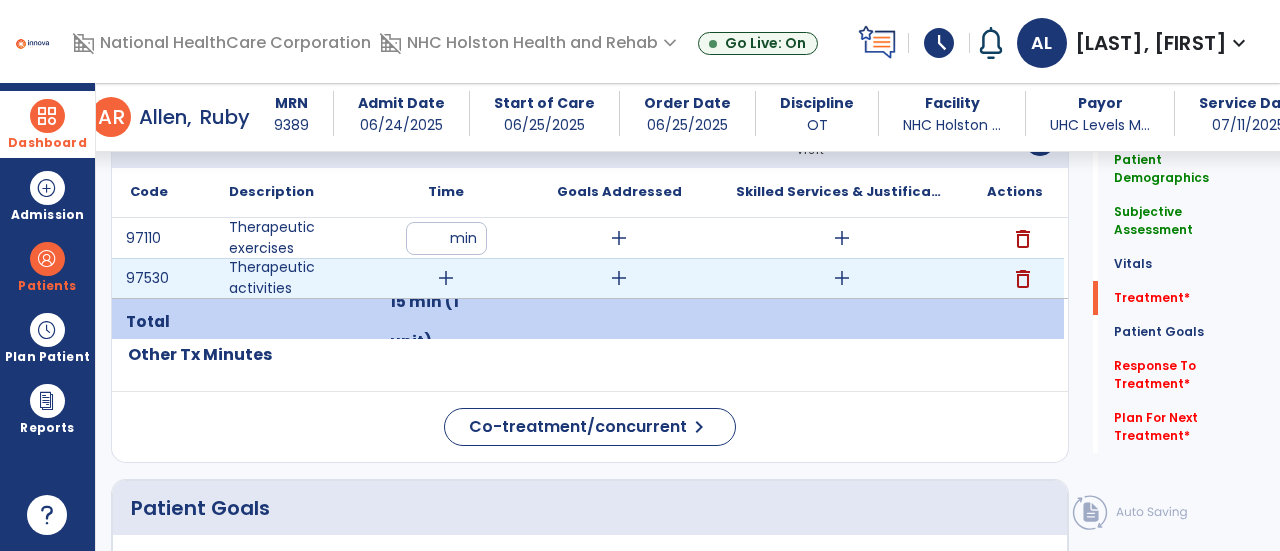 click on "add" at bounding box center [446, 278] 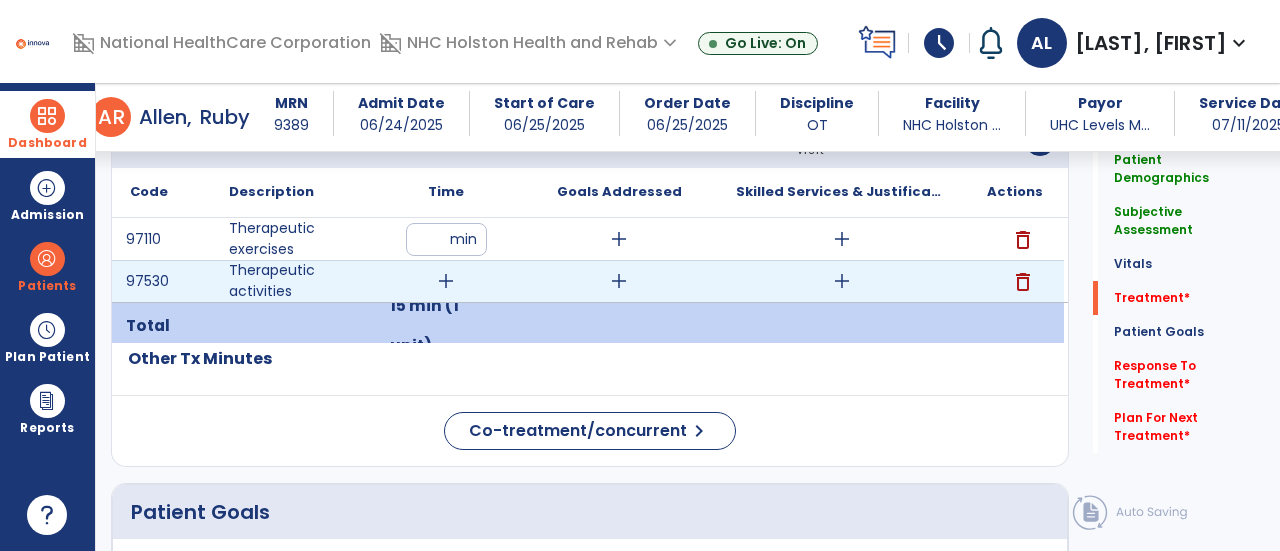 click on "add" at bounding box center [446, 281] 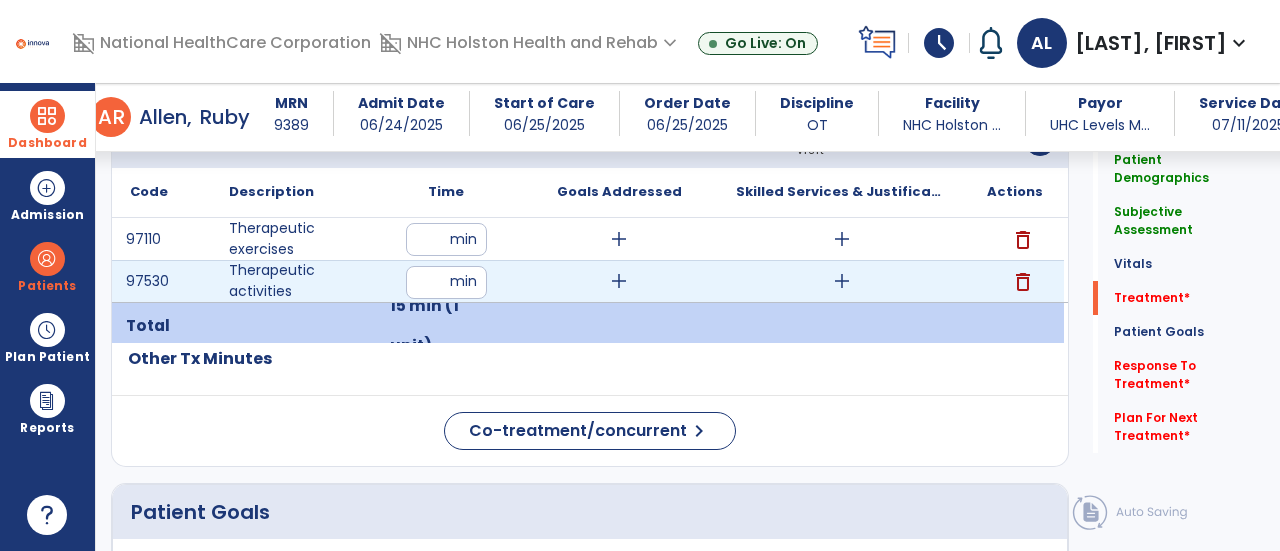 type on "**" 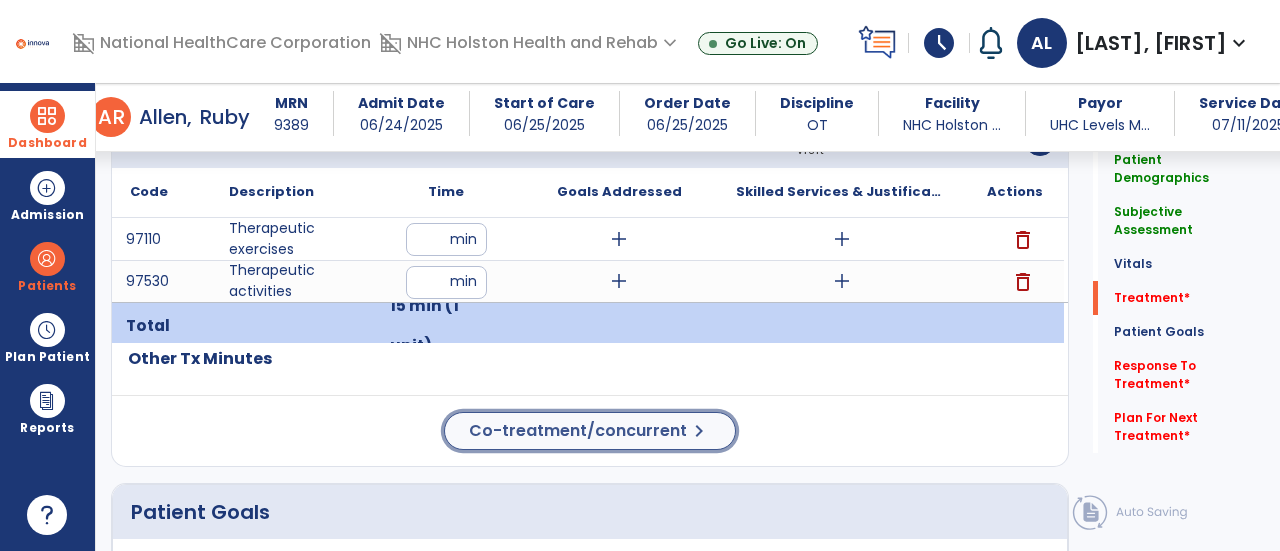 click on "Co-treatment/concurrent  chevron_right" 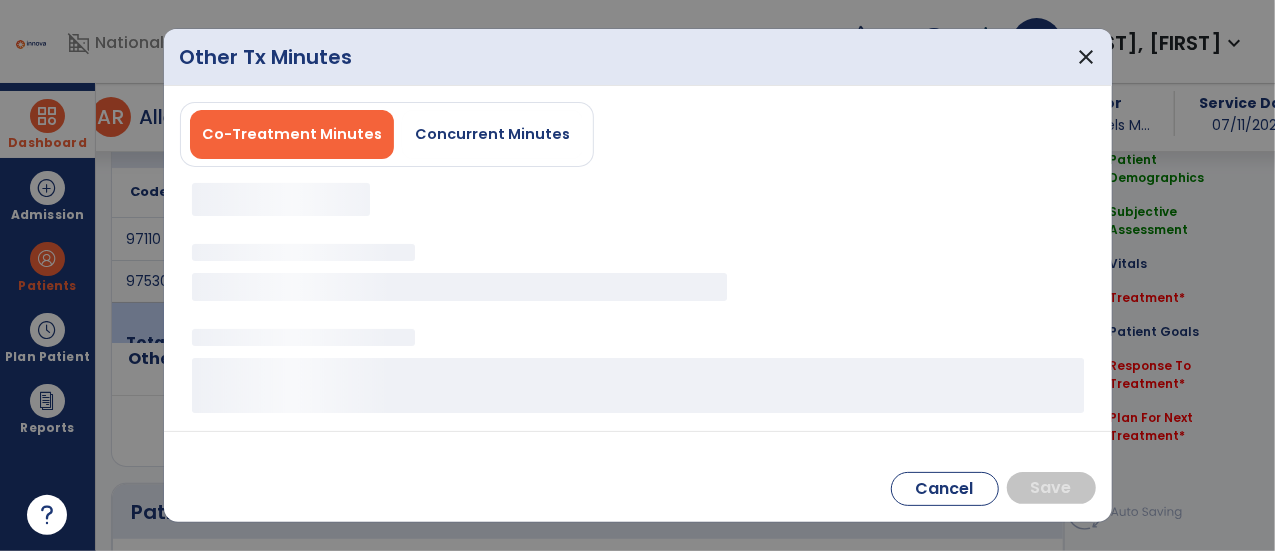 scroll, scrollTop: 1258, scrollLeft: 0, axis: vertical 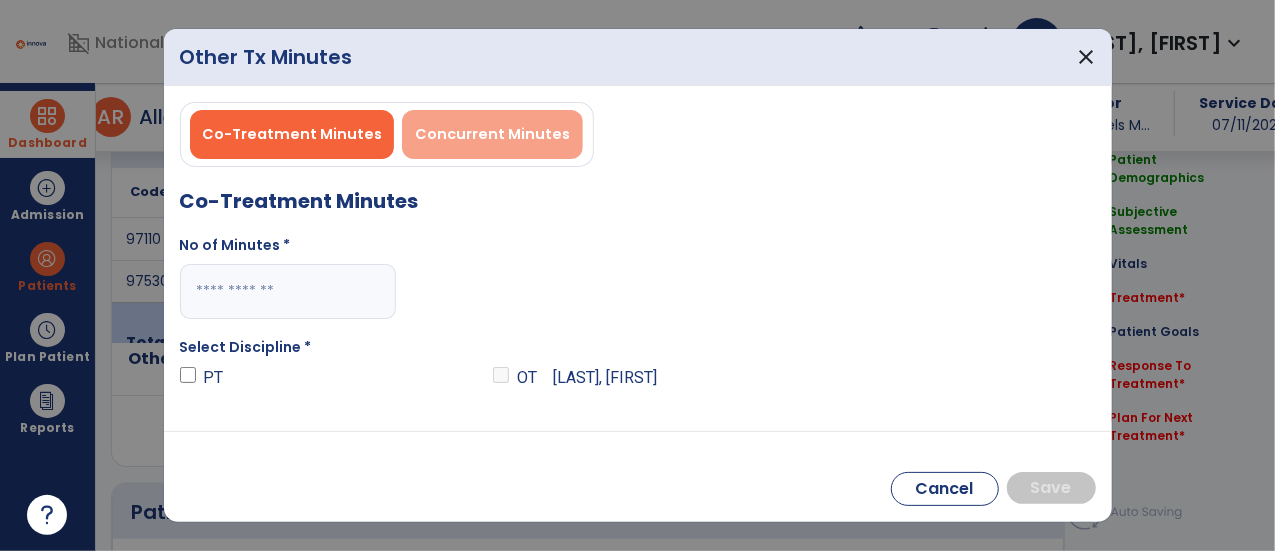 click on "Concurrent Minutes" at bounding box center [492, 134] 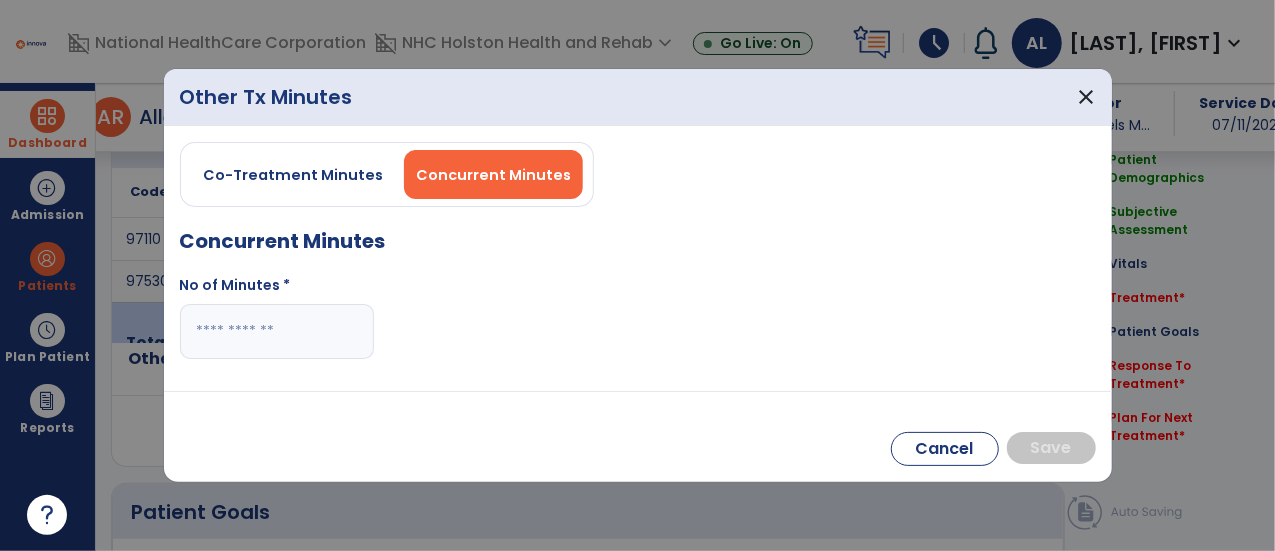 click at bounding box center [277, 331] 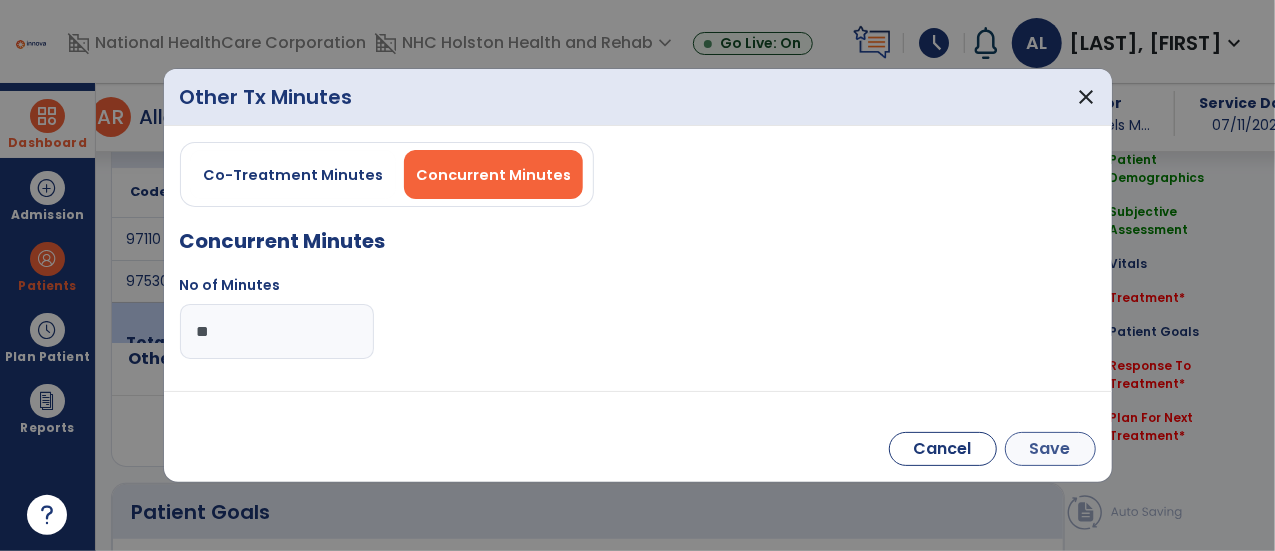 type on "**" 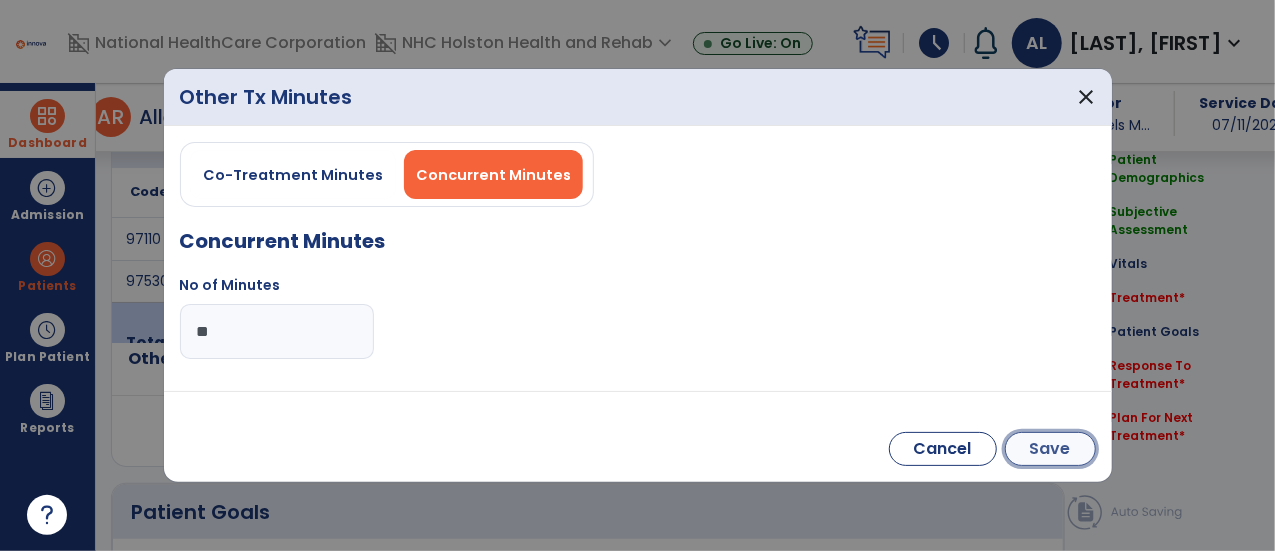 click on "Save" at bounding box center [1050, 449] 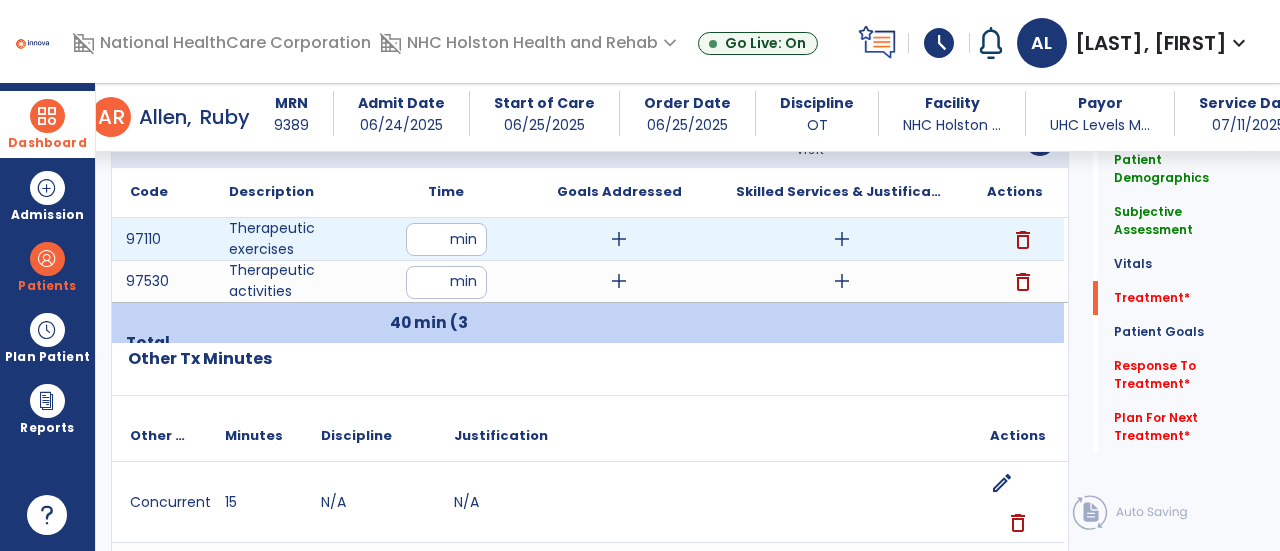 click on "add" at bounding box center [842, 239] 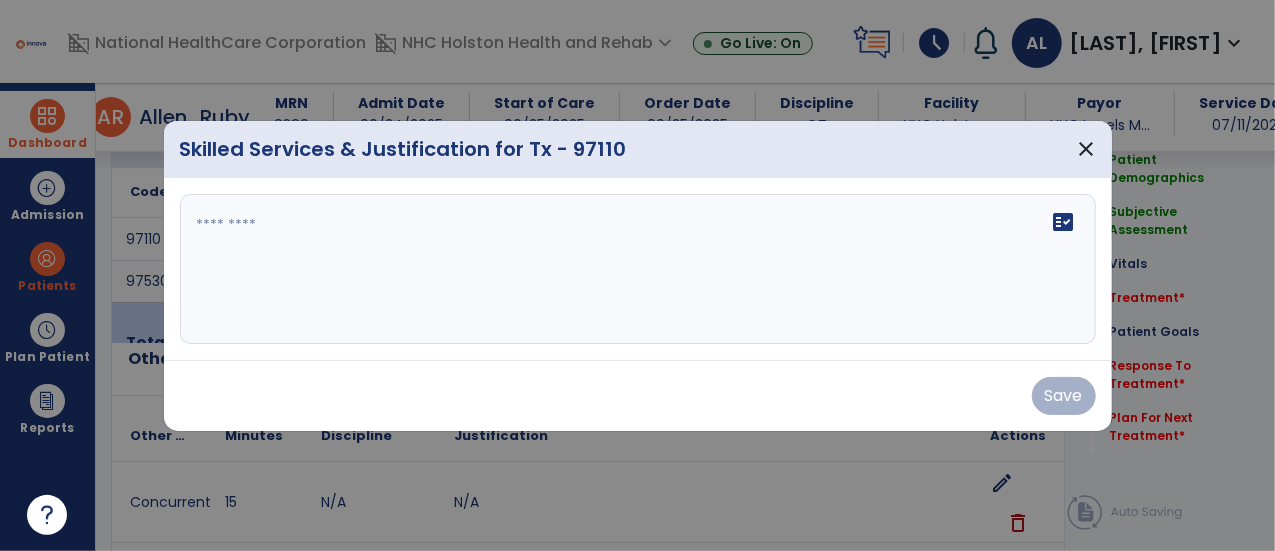 scroll, scrollTop: 1258, scrollLeft: 0, axis: vertical 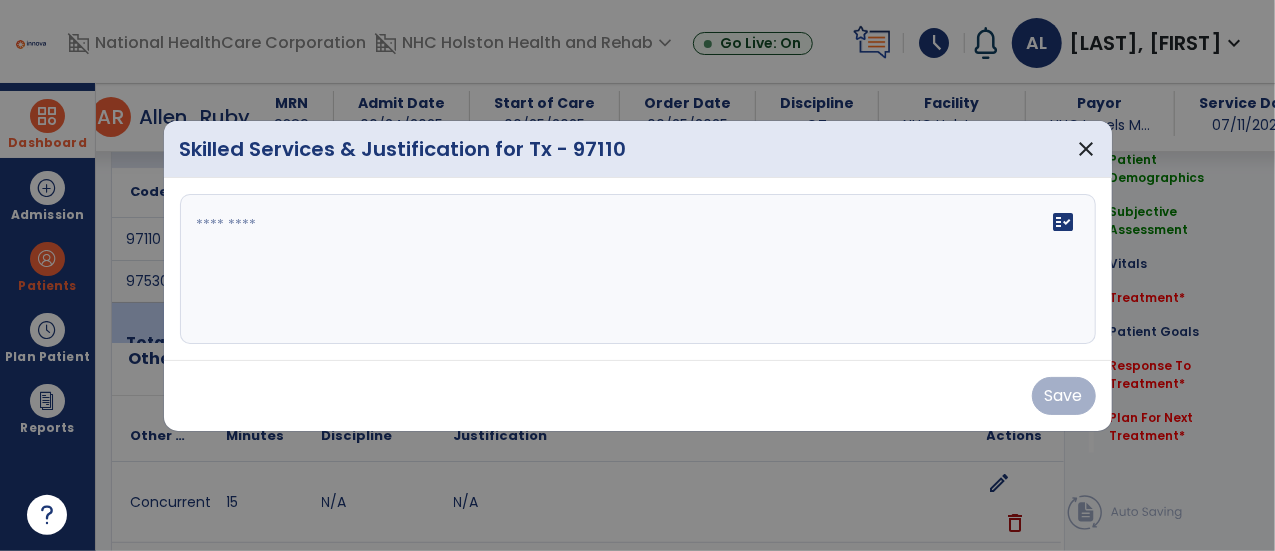 click at bounding box center (637, 275) 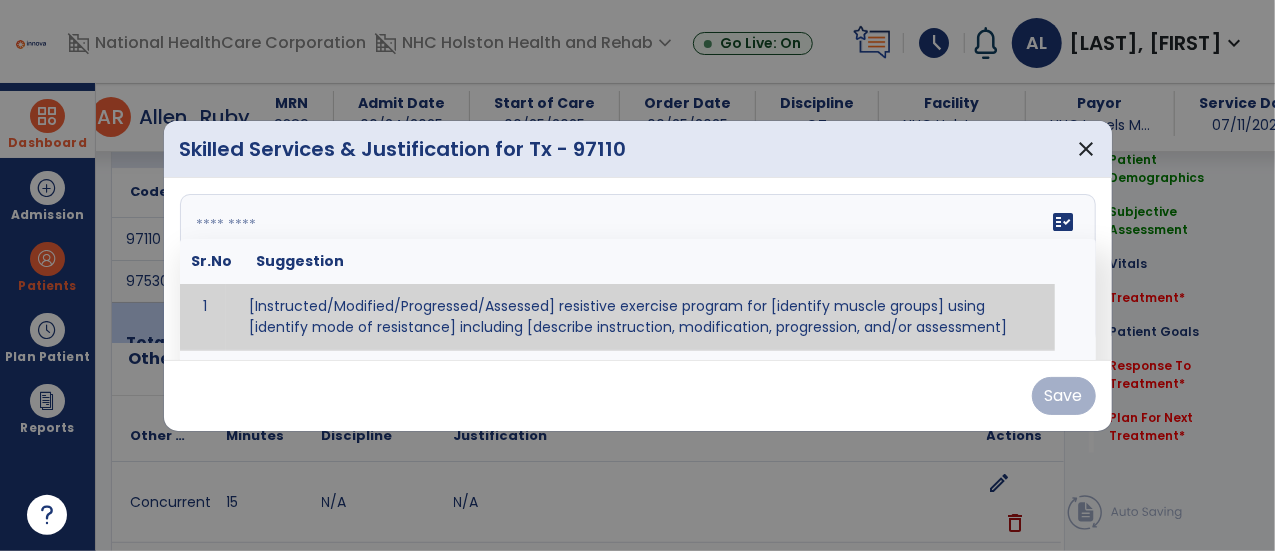 drag, startPoint x: 504, startPoint y: 274, endPoint x: 284, endPoint y: 216, distance: 227.51703 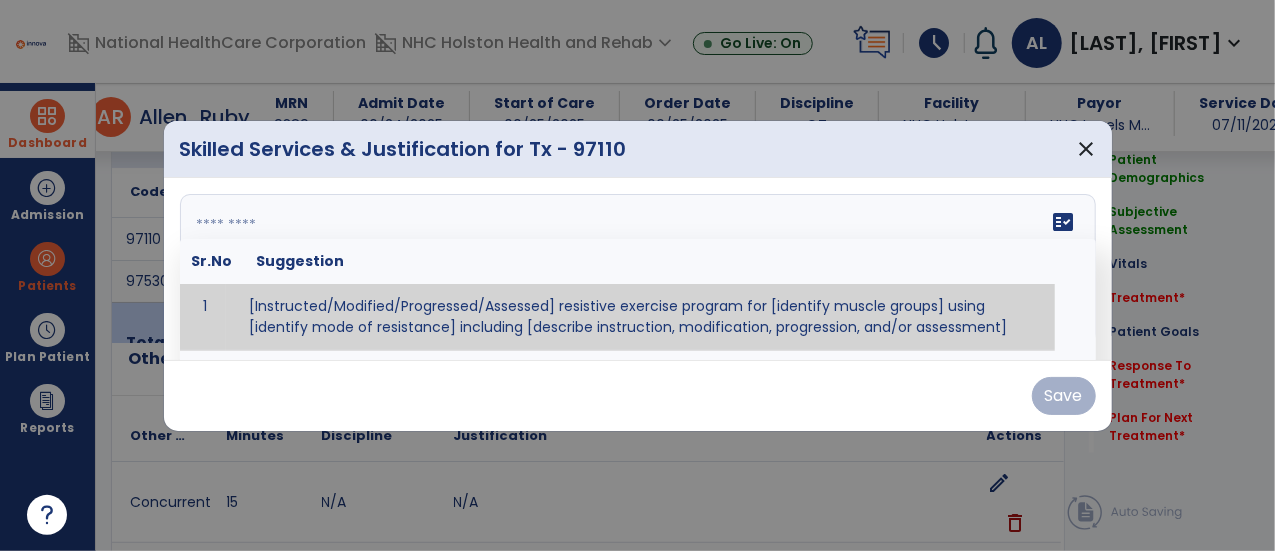 paste on "**********" 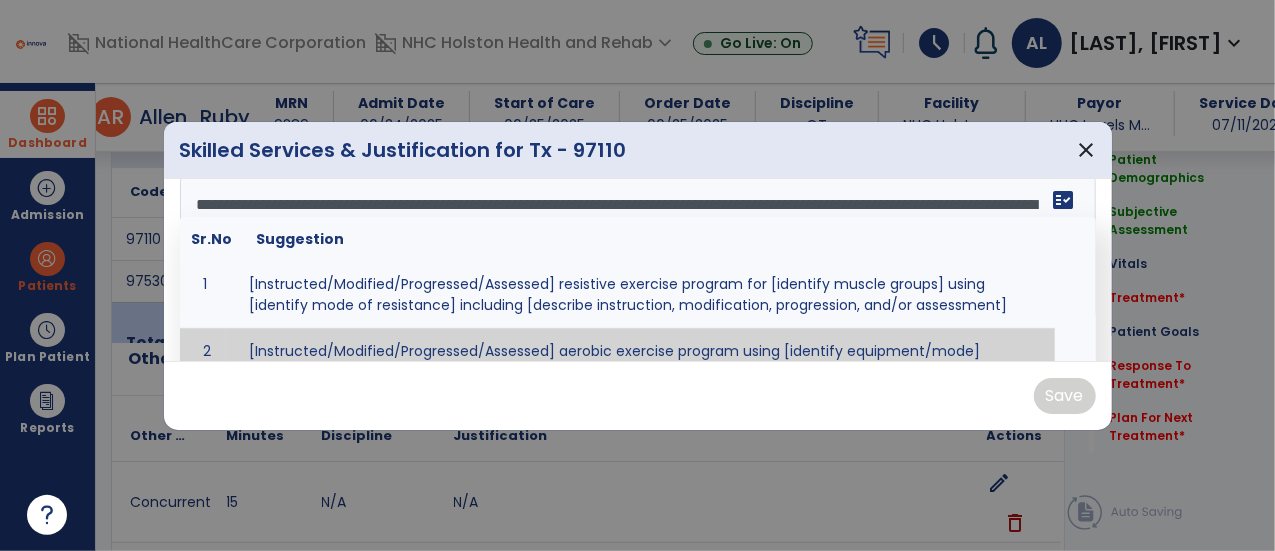 scroll, scrollTop: 0, scrollLeft: 0, axis: both 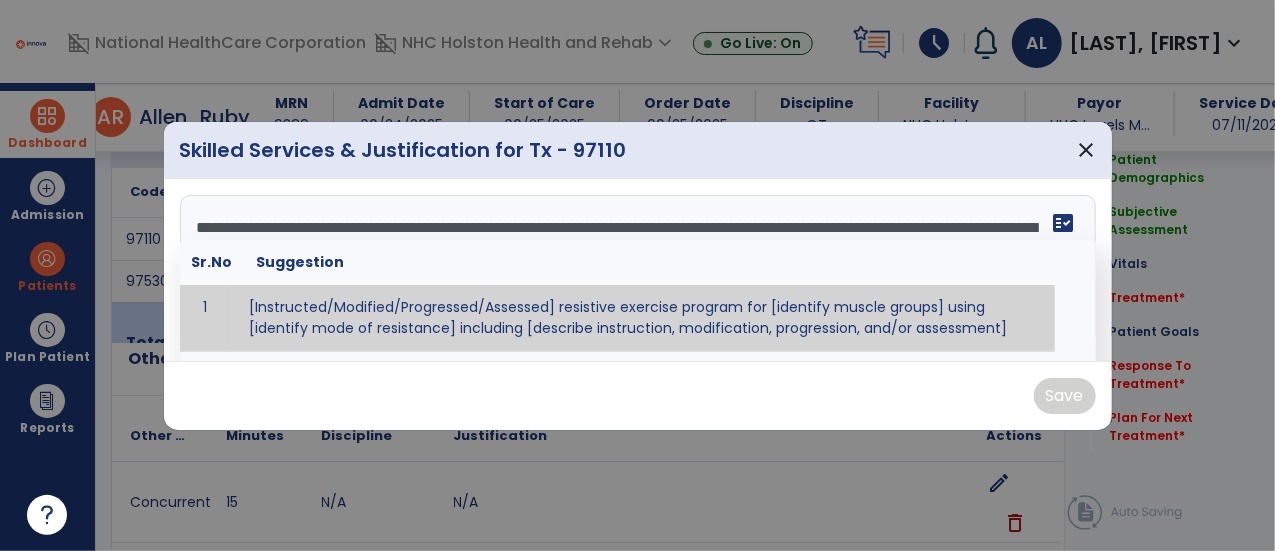 click on "**********" at bounding box center [636, 270] 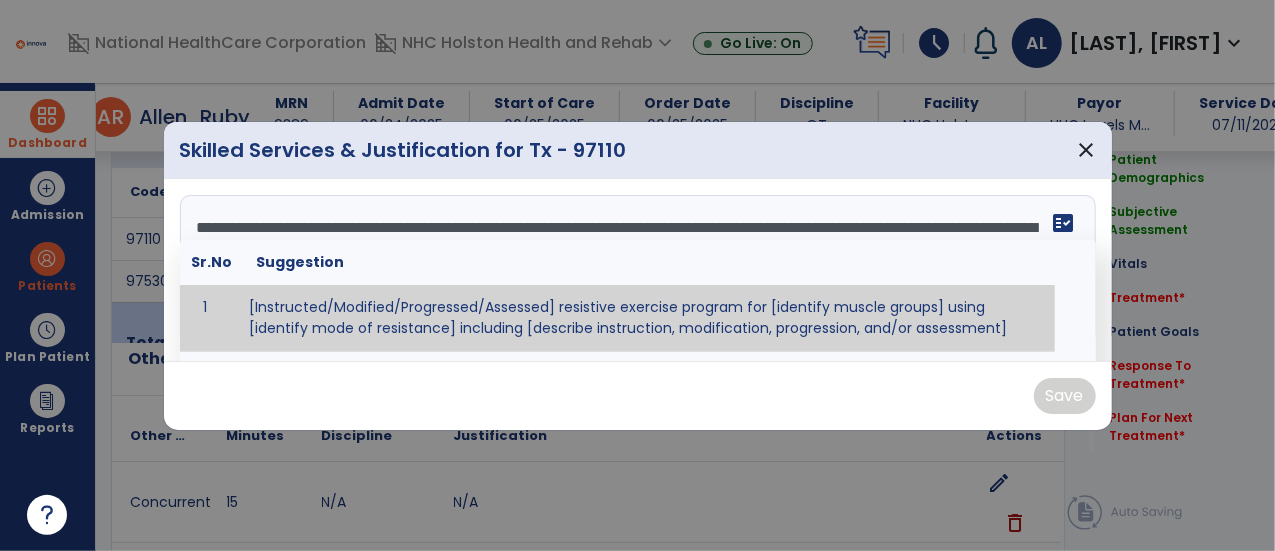 click on "**********" at bounding box center (636, 270) 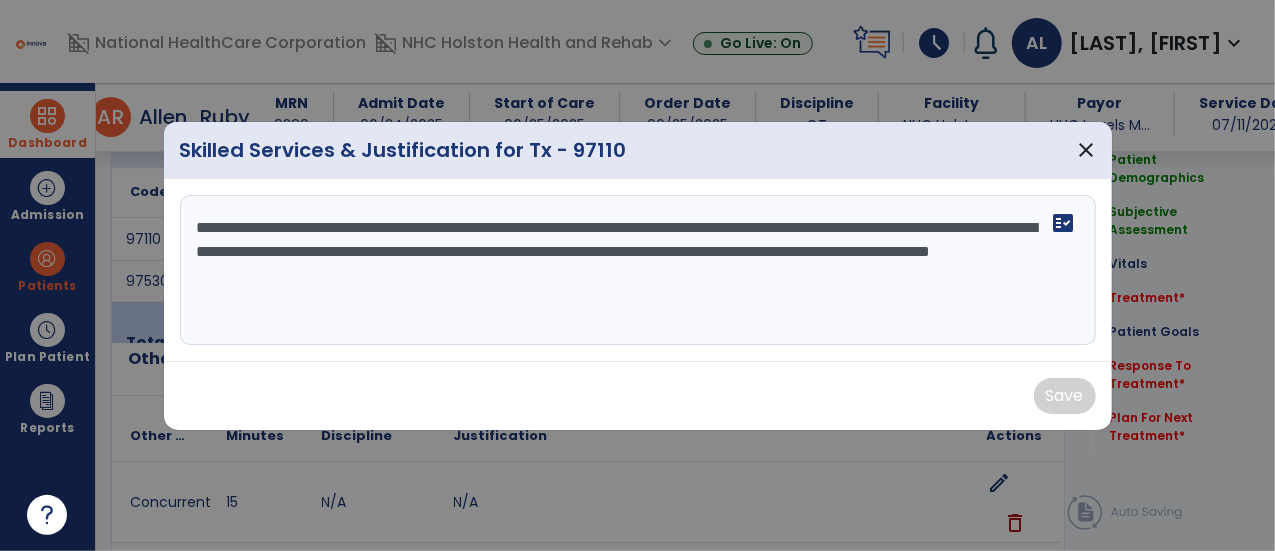 drag, startPoint x: 580, startPoint y: 247, endPoint x: 975, endPoint y: 256, distance: 395.1025 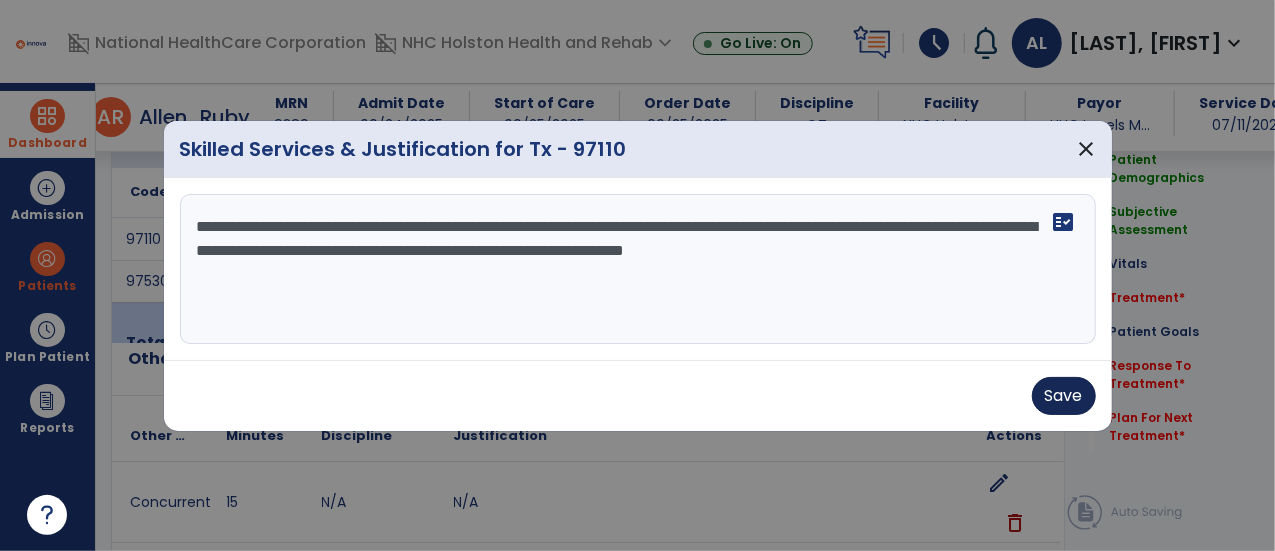 type on "**********" 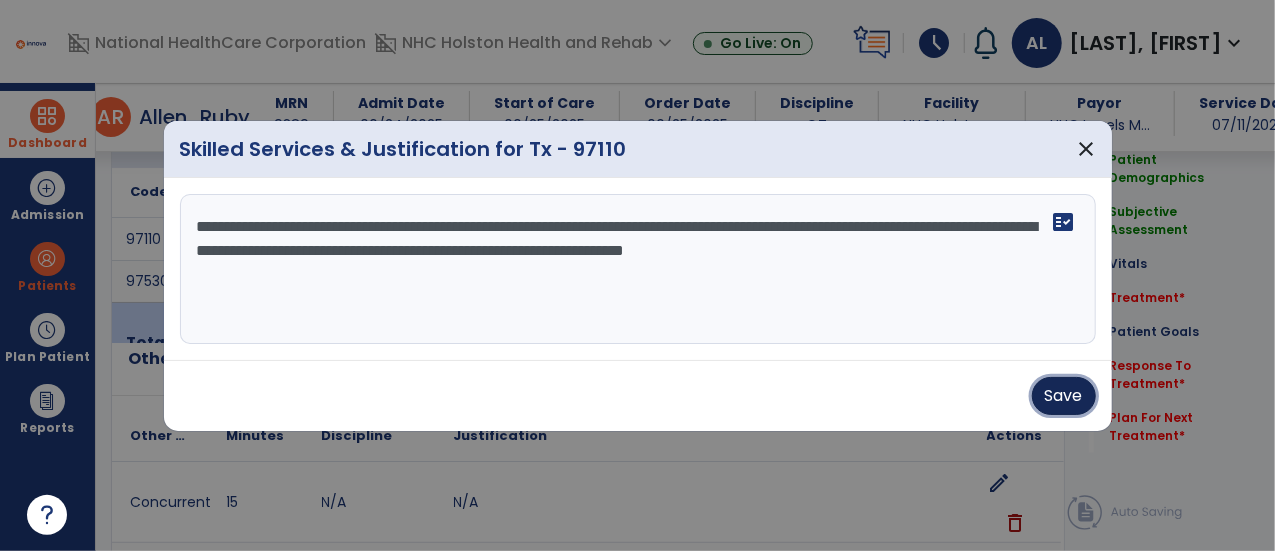 drag, startPoint x: 1083, startPoint y: 394, endPoint x: 1041, endPoint y: 376, distance: 45.694637 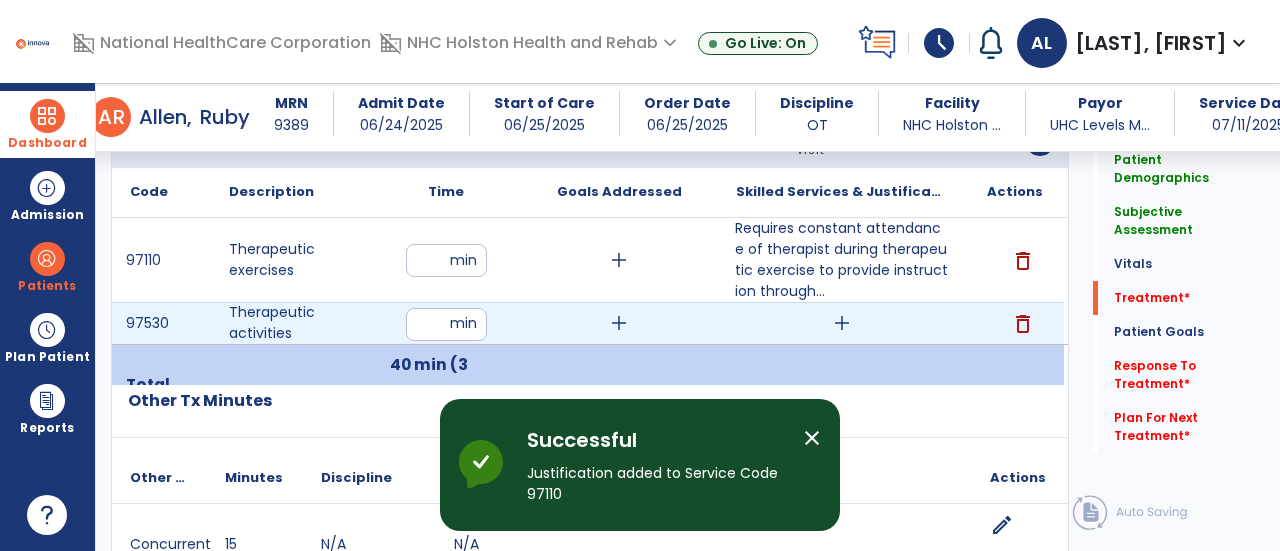 click on "add" at bounding box center [842, 323] 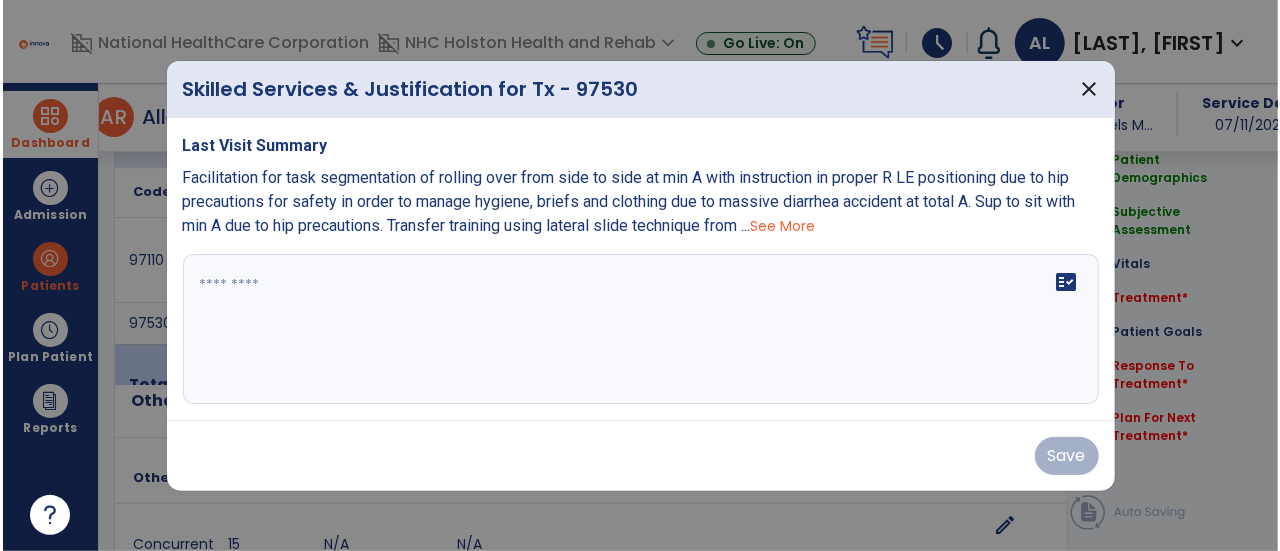 scroll, scrollTop: 1258, scrollLeft: 0, axis: vertical 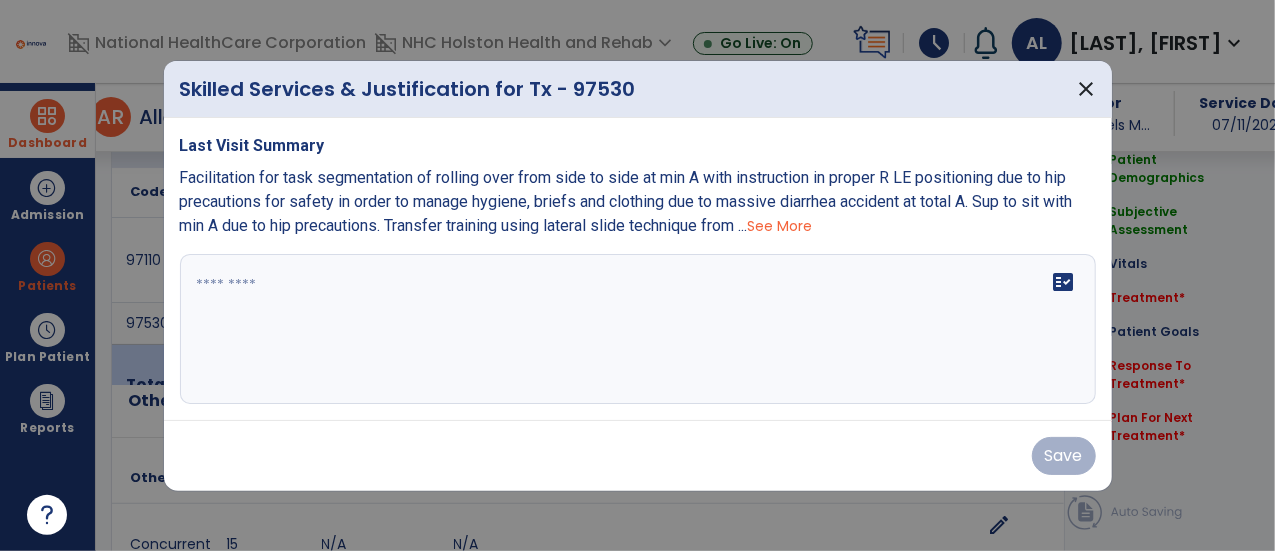 click on "fact_check" at bounding box center [638, 329] 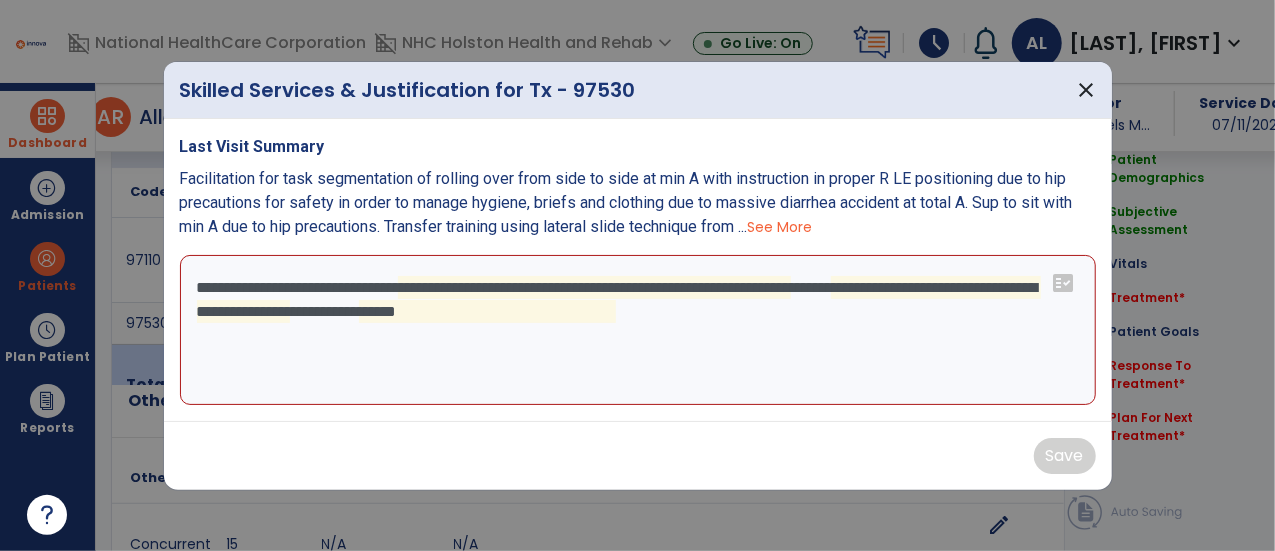 drag, startPoint x: 367, startPoint y: 277, endPoint x: 226, endPoint y: 146, distance: 192.46298 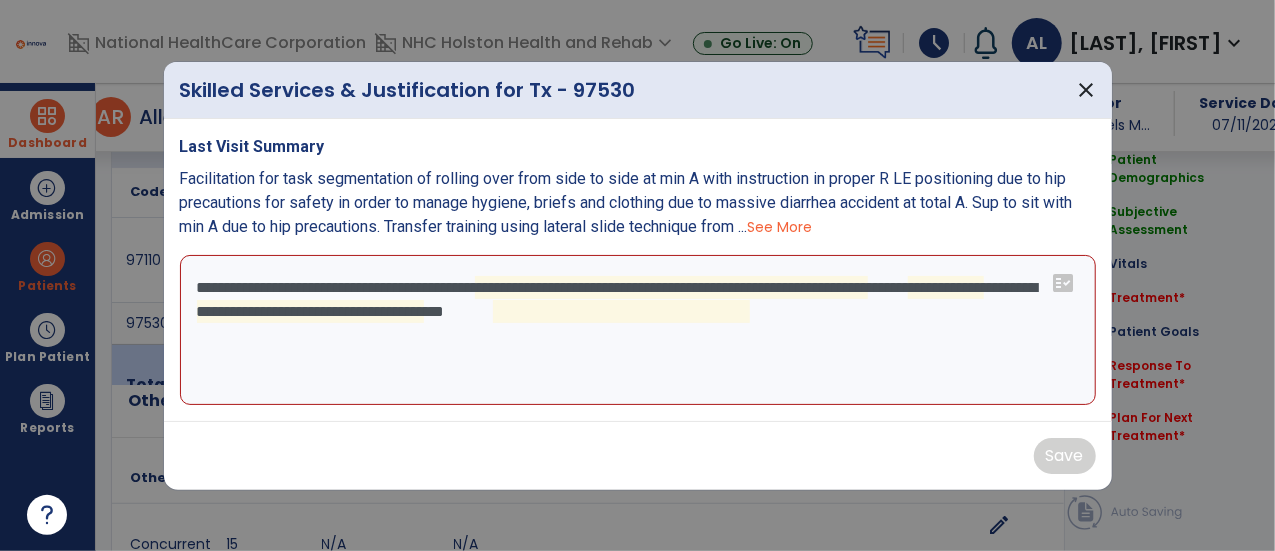click on "**********" at bounding box center [638, 330] 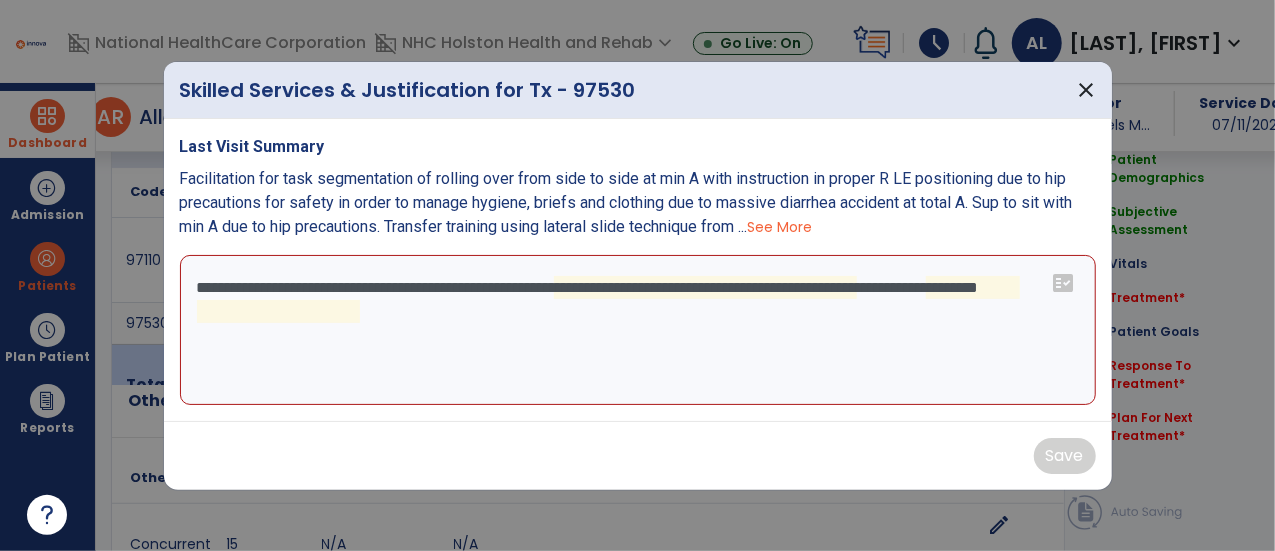 click on "**********" at bounding box center [638, 330] 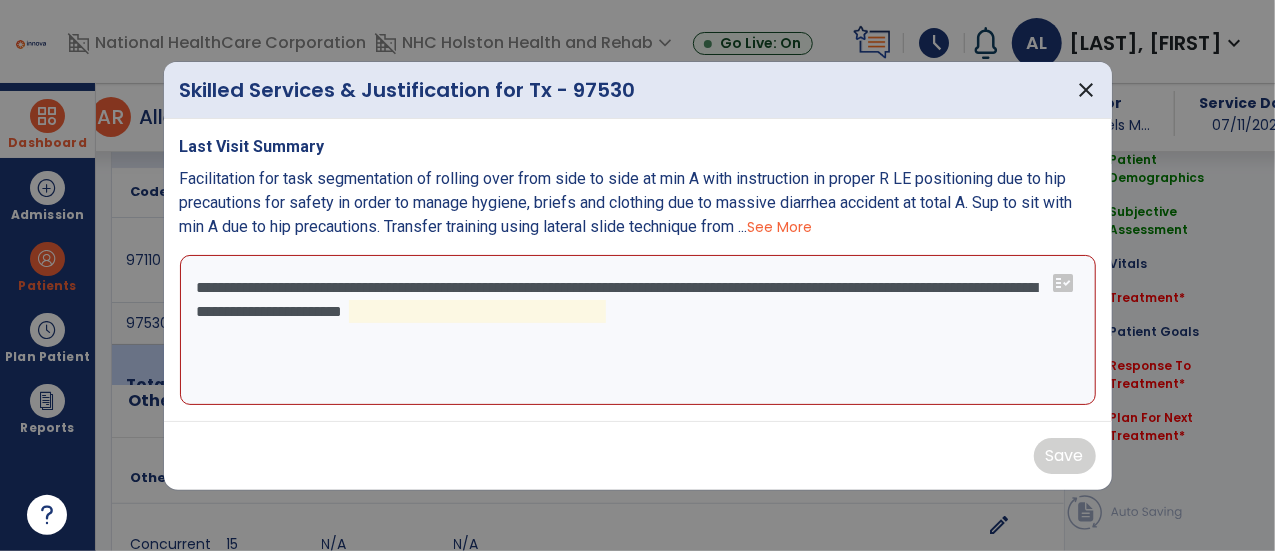 click on "**********" at bounding box center (638, 330) 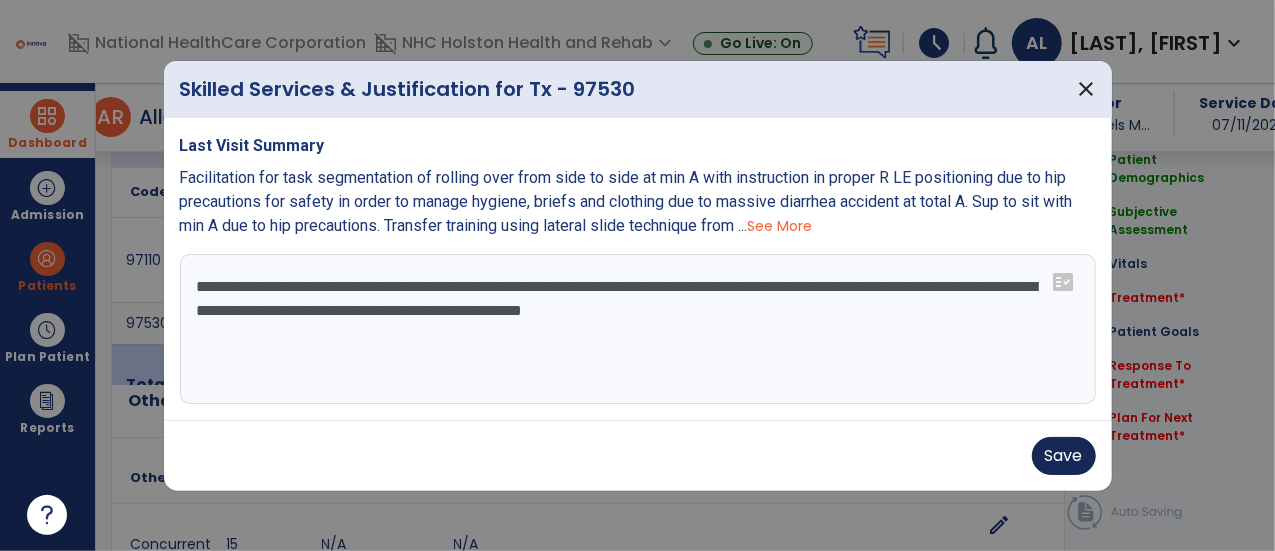 type on "**********" 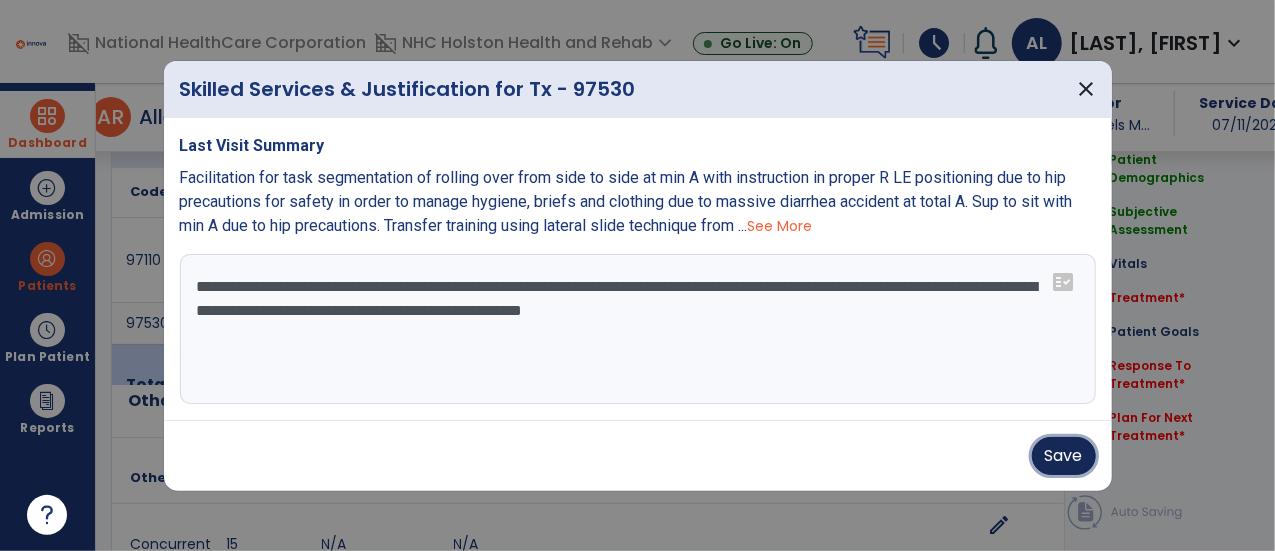 click on "Save" at bounding box center [1064, 456] 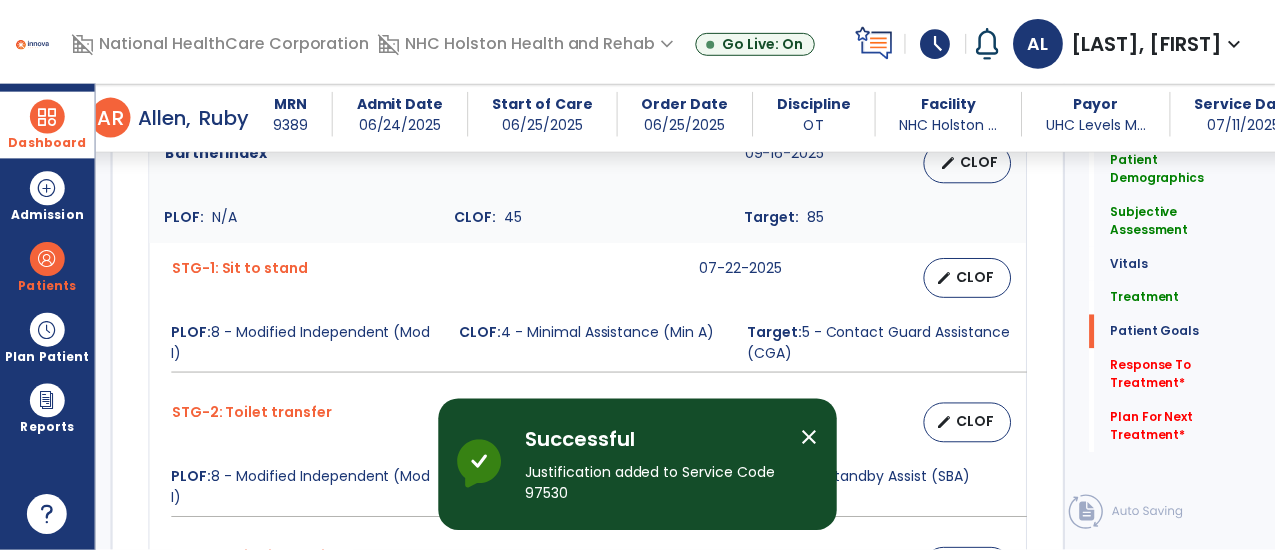 scroll, scrollTop: 2058, scrollLeft: 0, axis: vertical 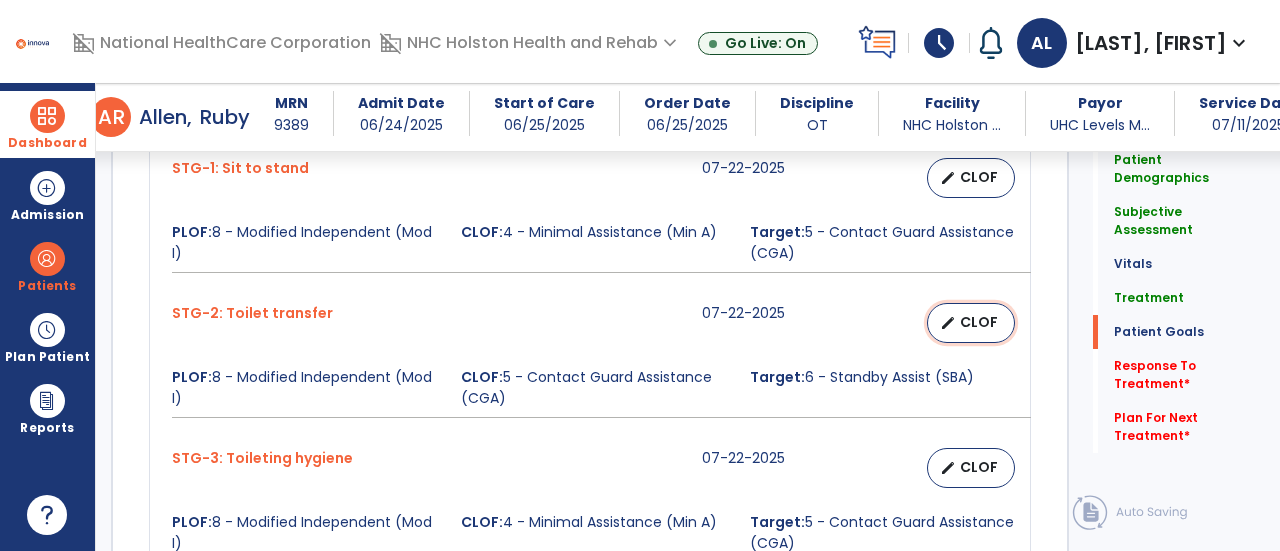 click on "CLOF" at bounding box center [979, 322] 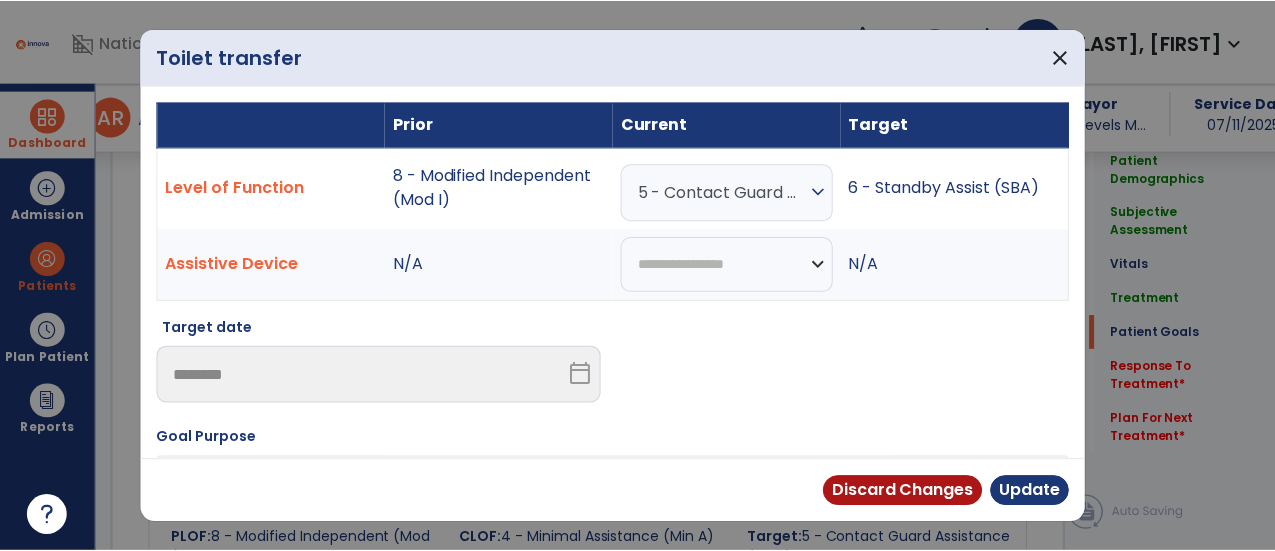 scroll, scrollTop: 2058, scrollLeft: 0, axis: vertical 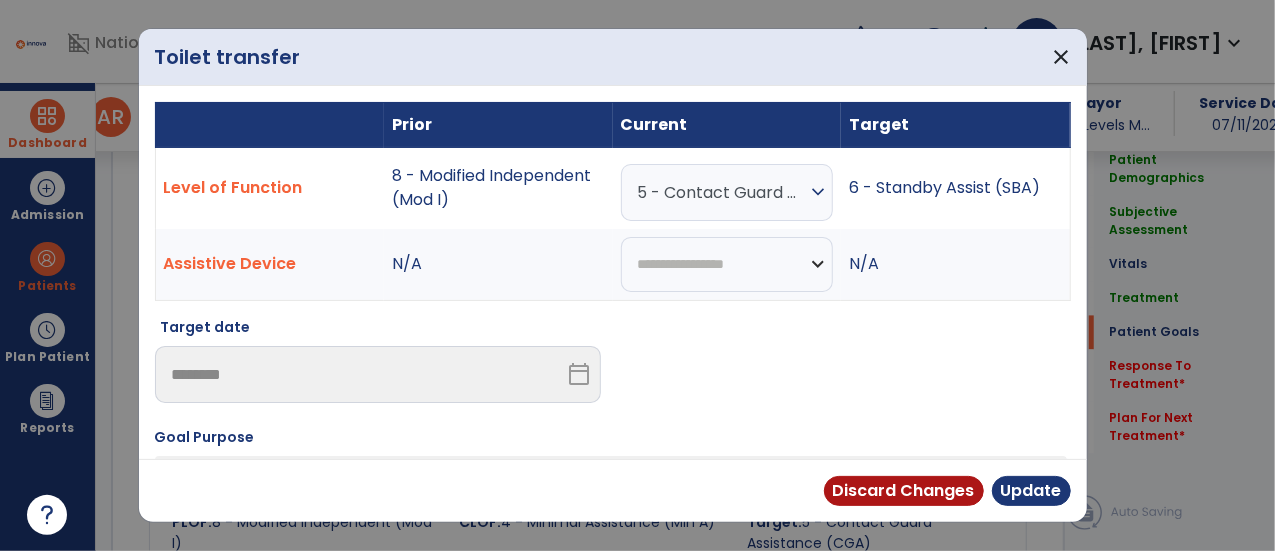 click on "5 - Contact Guard Assistance (CGA)" at bounding box center (722, 192) 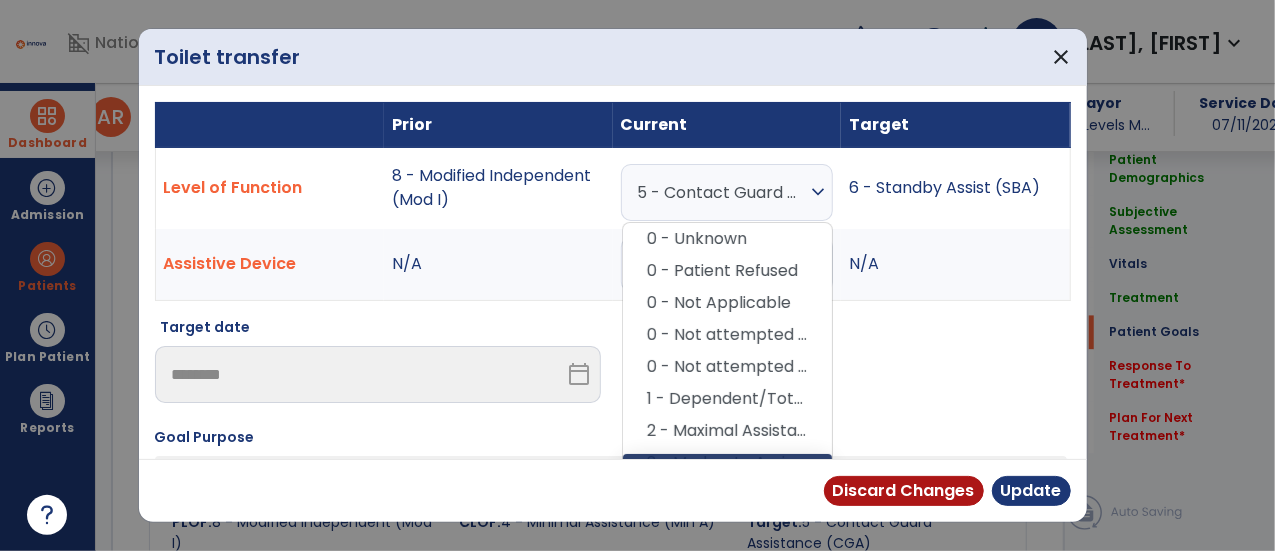 scroll, scrollTop: 162, scrollLeft: 0, axis: vertical 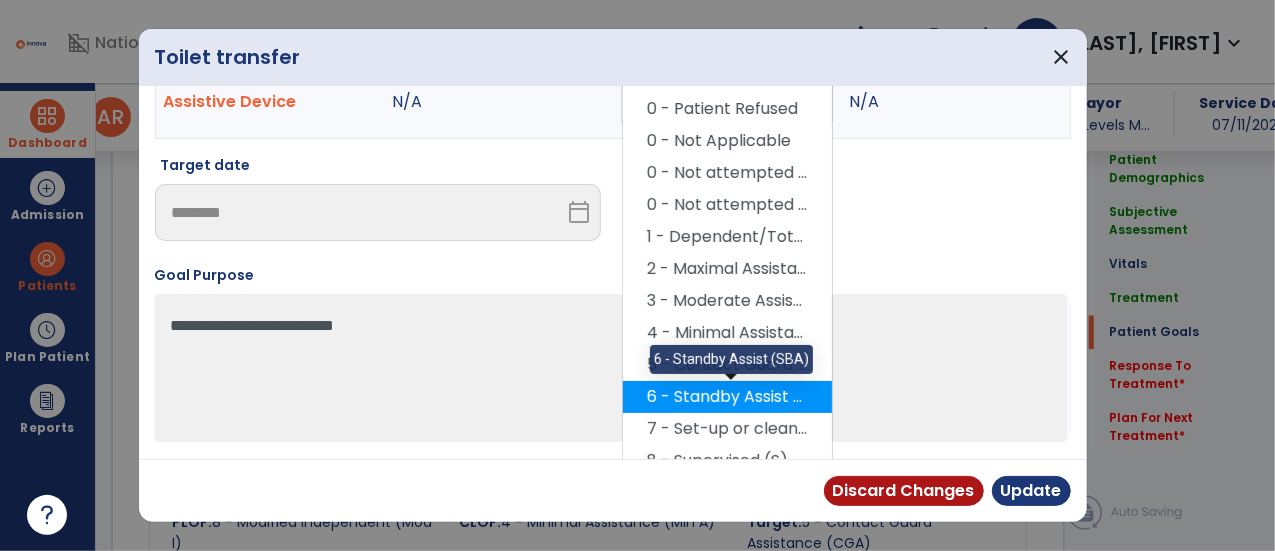 click on "6 - Standby Assist (SBA)" at bounding box center [727, 397] 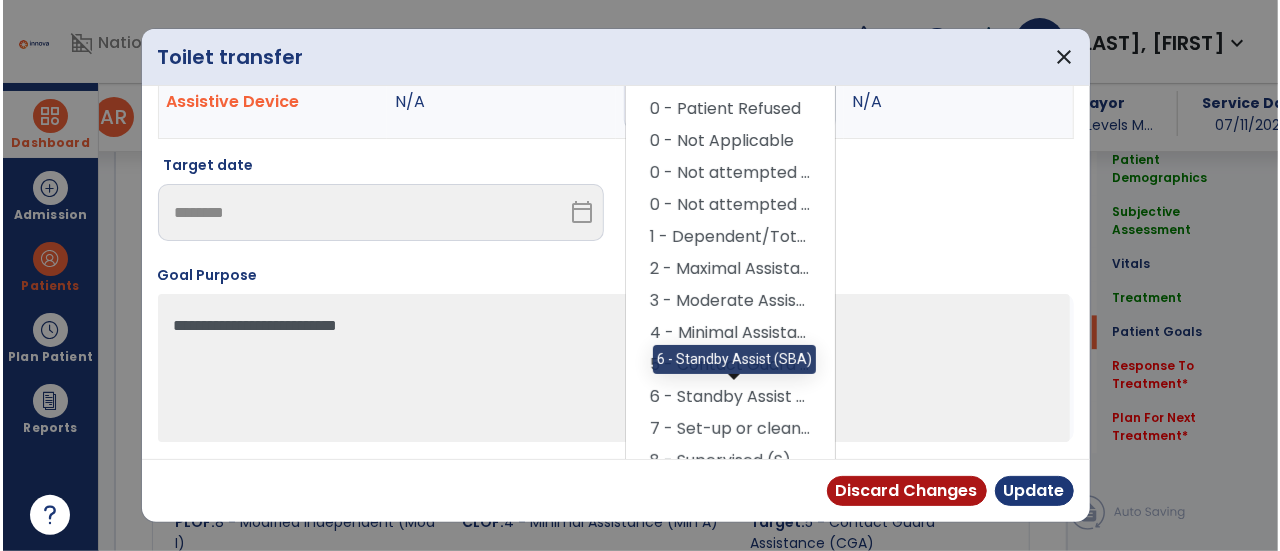 scroll, scrollTop: 156, scrollLeft: 0, axis: vertical 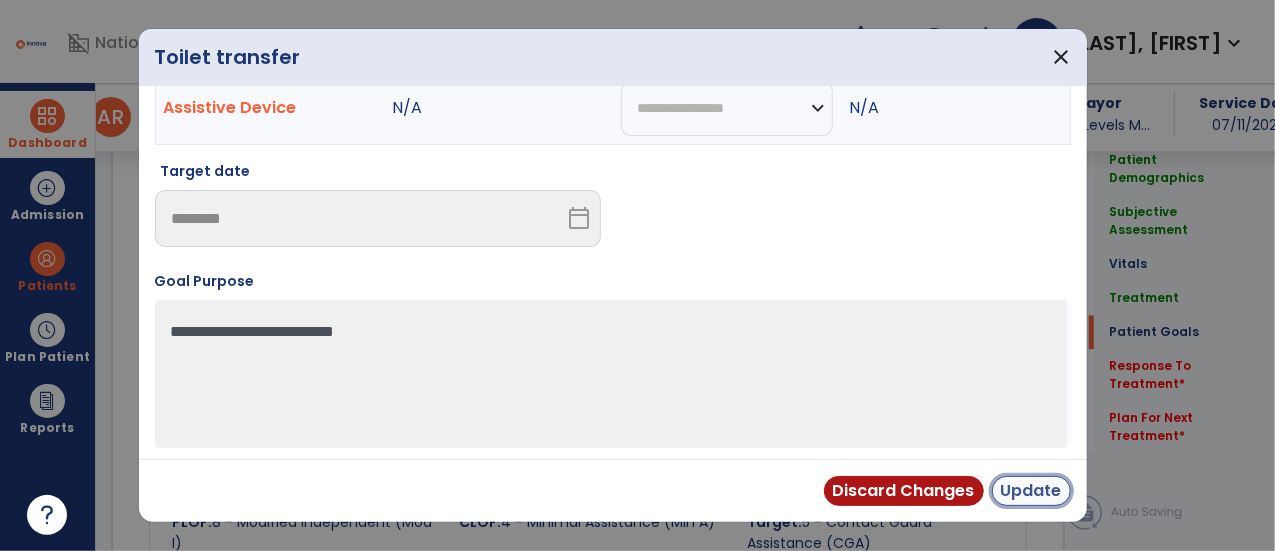 click on "Update" at bounding box center (1031, 491) 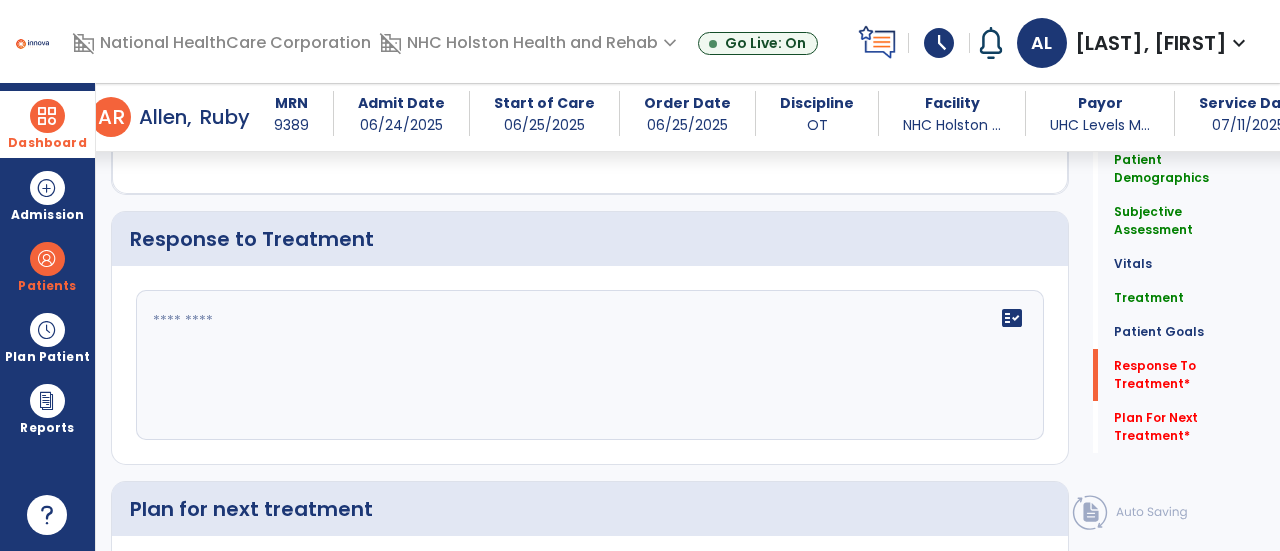 scroll, scrollTop: 3058, scrollLeft: 0, axis: vertical 